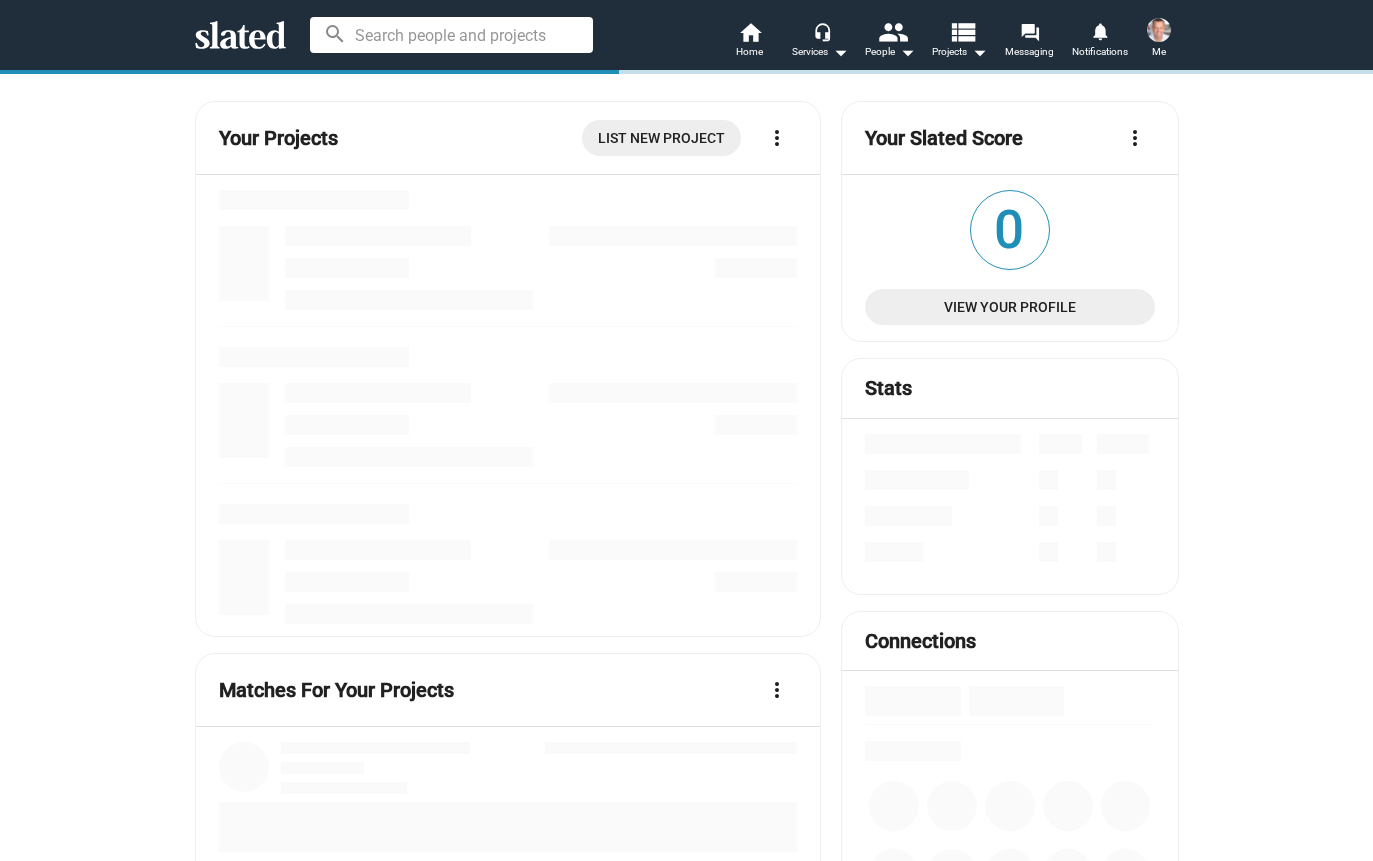 scroll, scrollTop: 0, scrollLeft: 0, axis: both 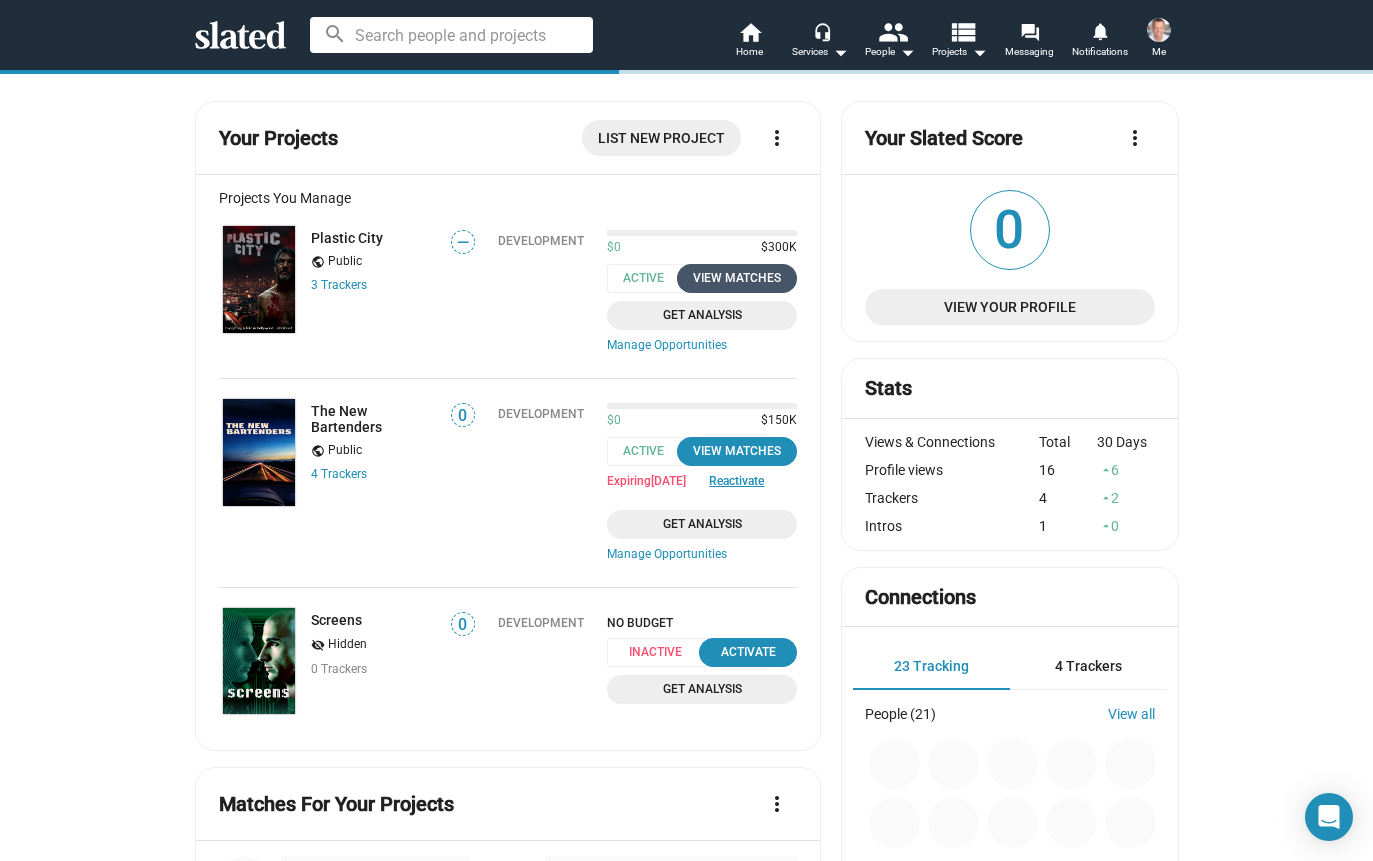 click on "View Matches" 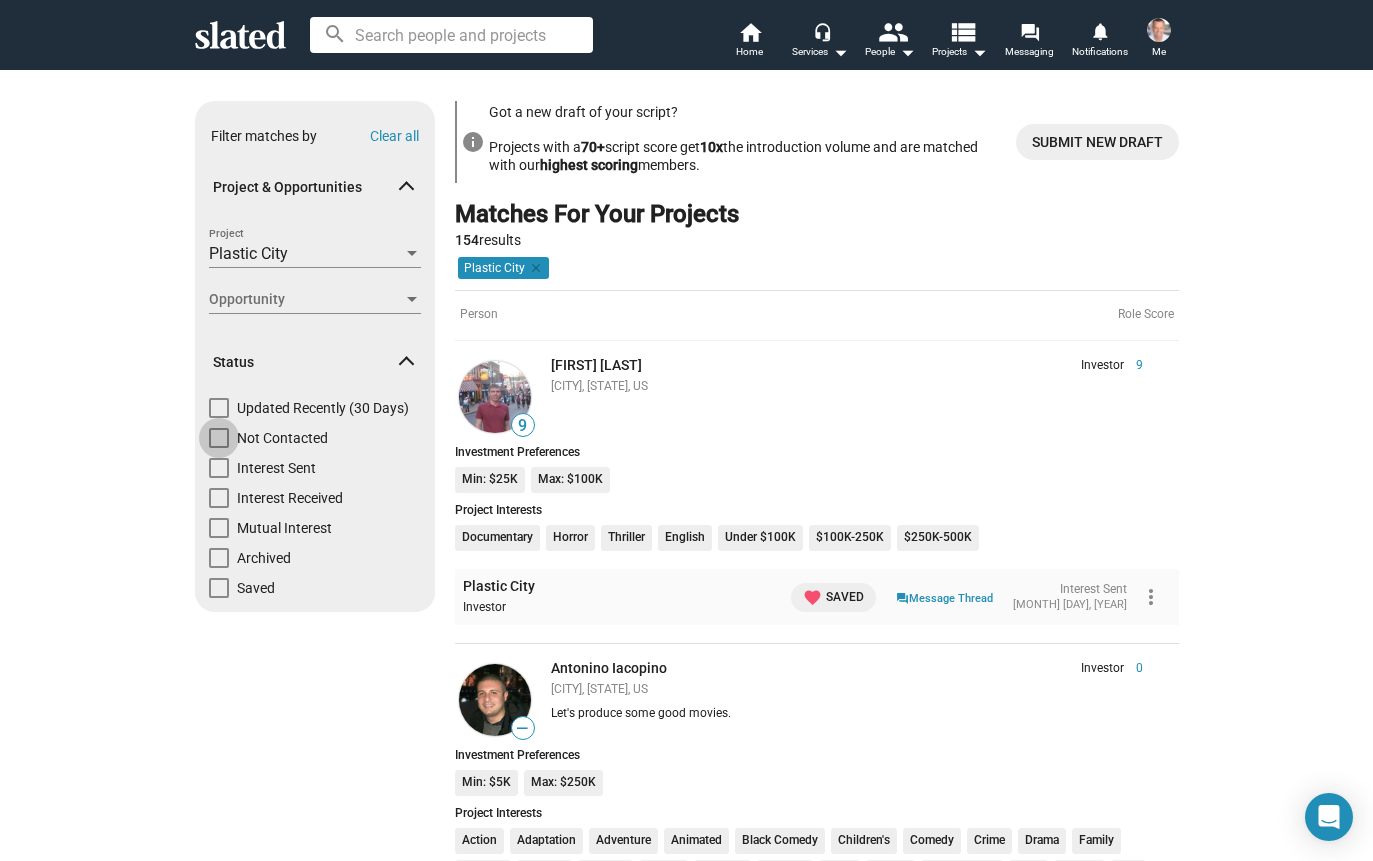 click at bounding box center (219, 438) 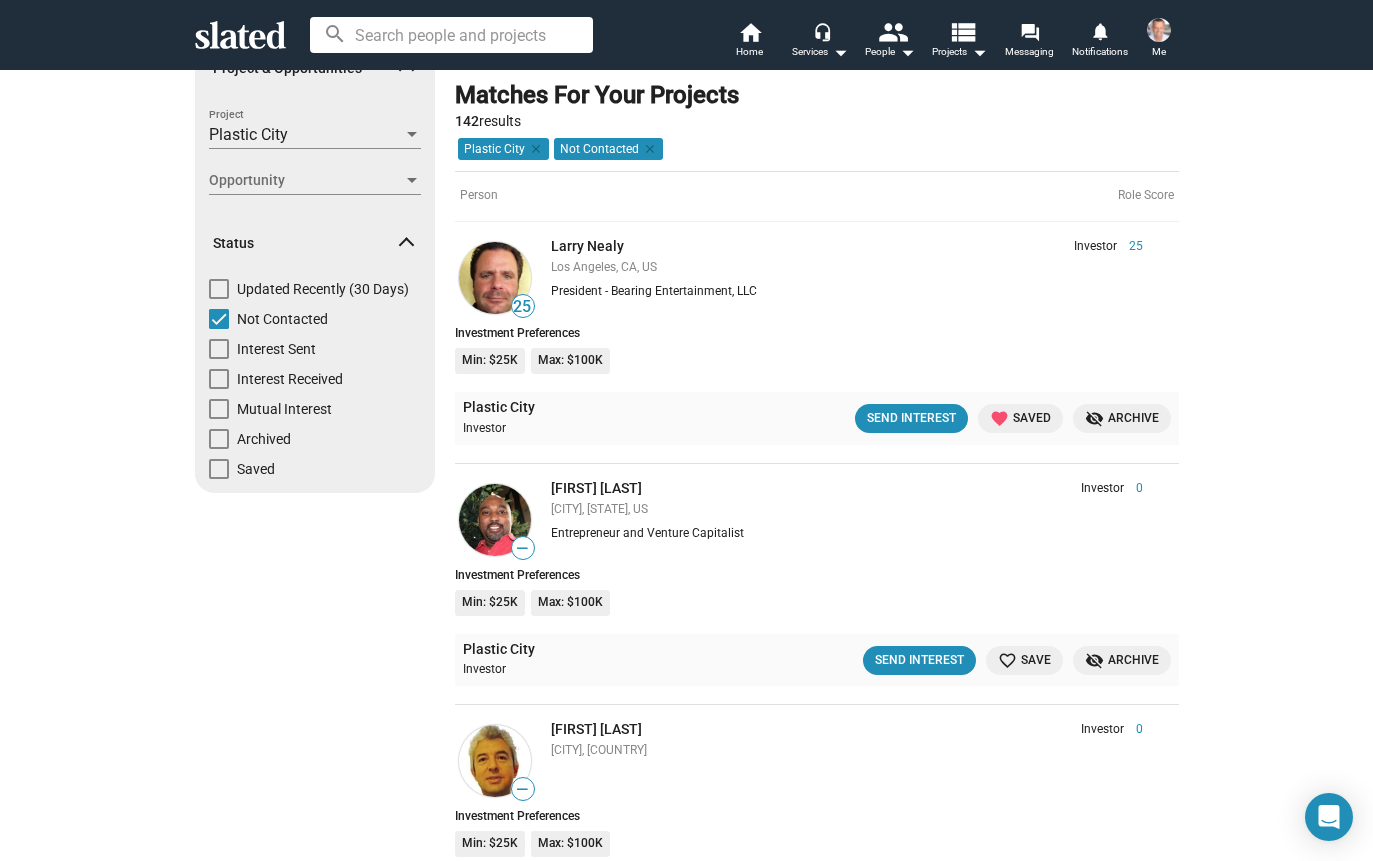 scroll, scrollTop: 129, scrollLeft: 0, axis: vertical 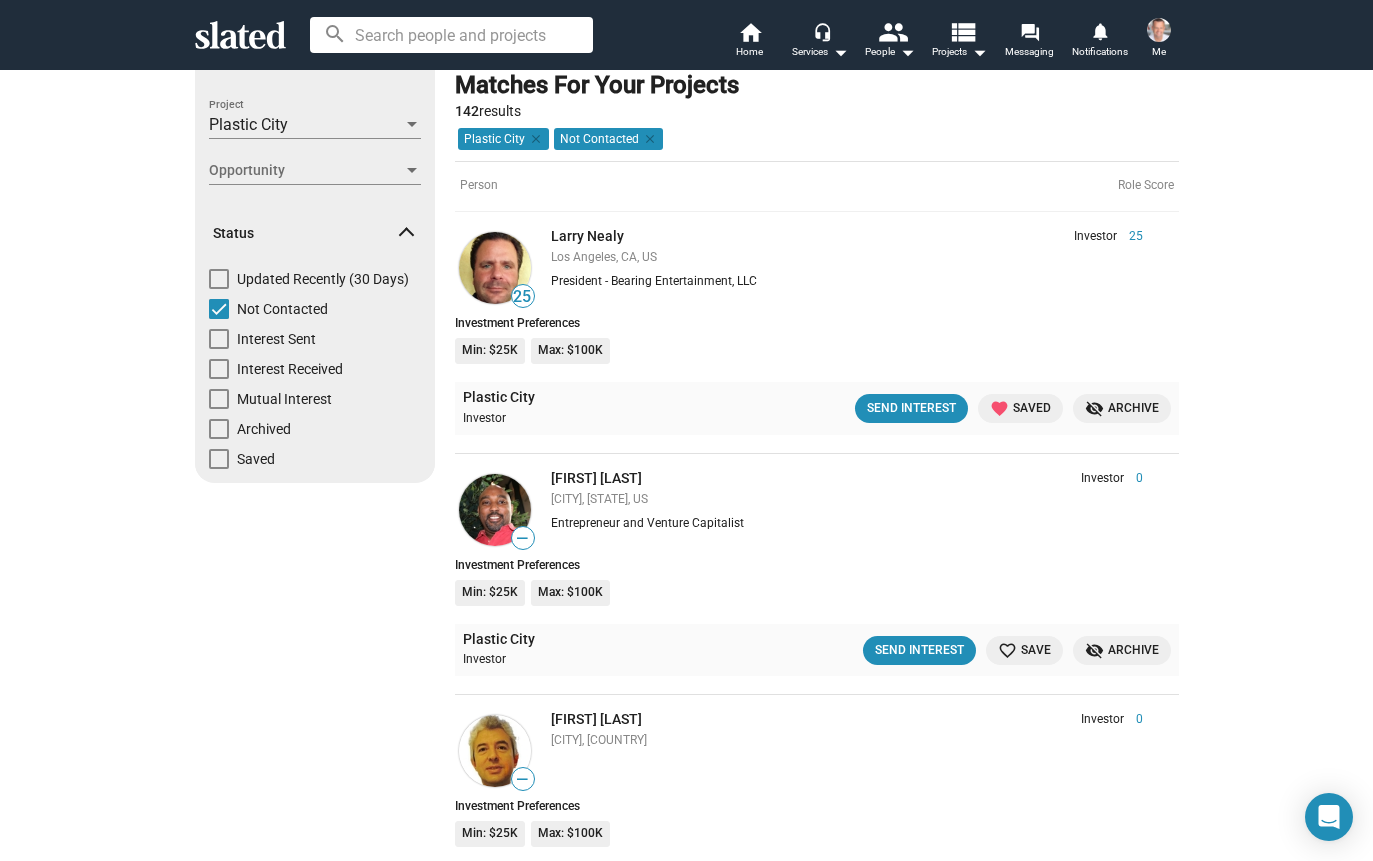 click at bounding box center [219, 309] 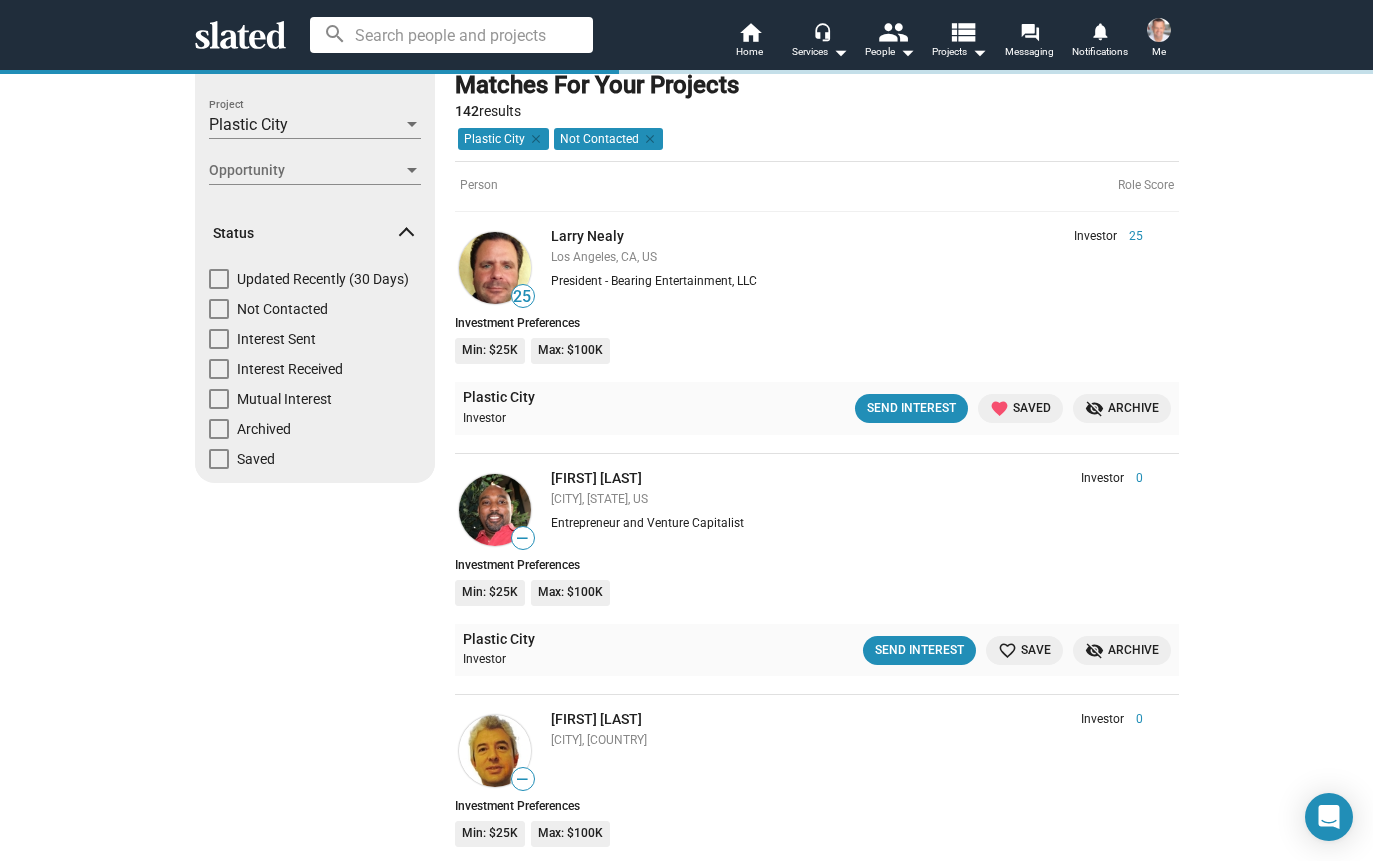 click at bounding box center [219, 339] 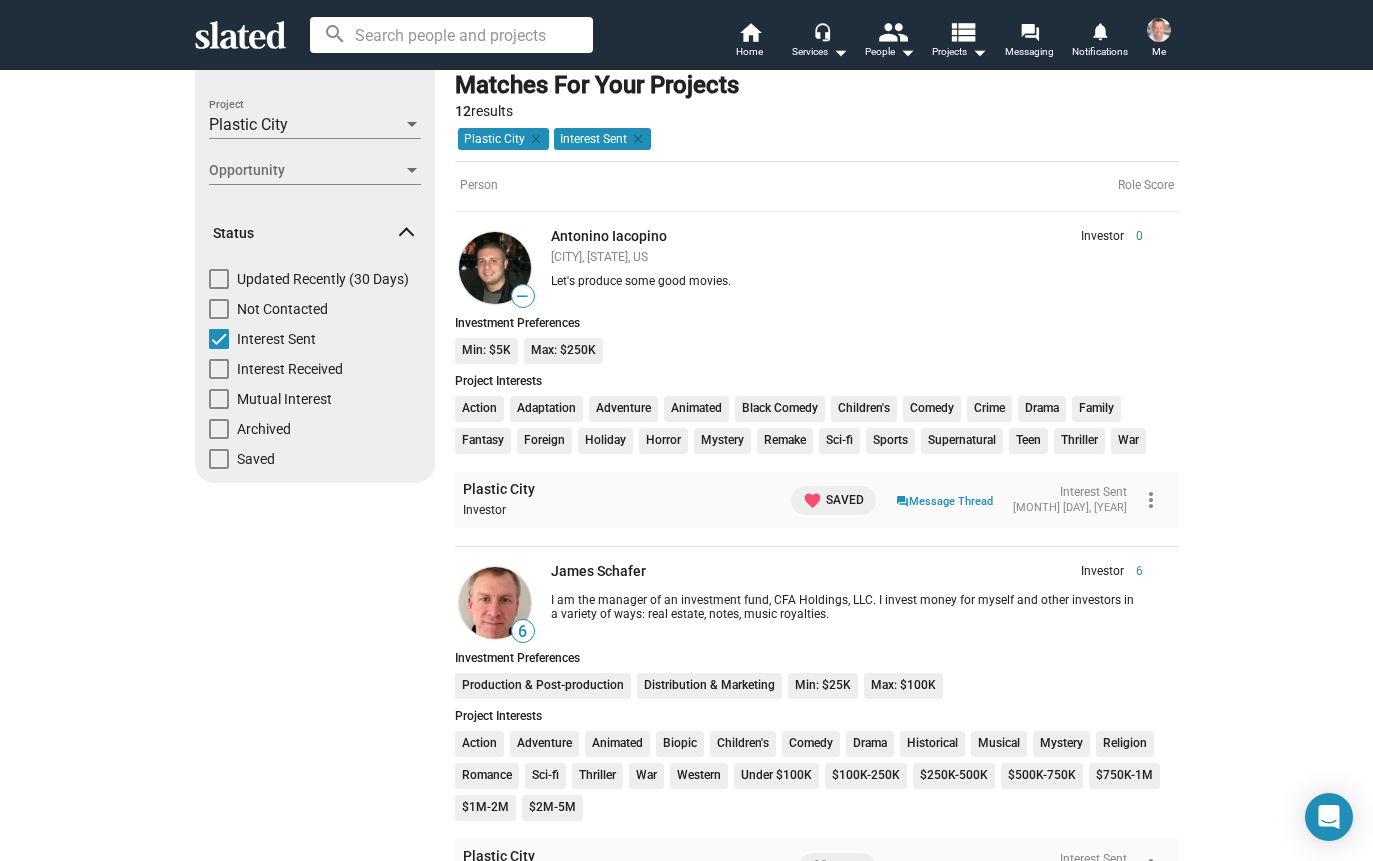 click at bounding box center [219, 339] 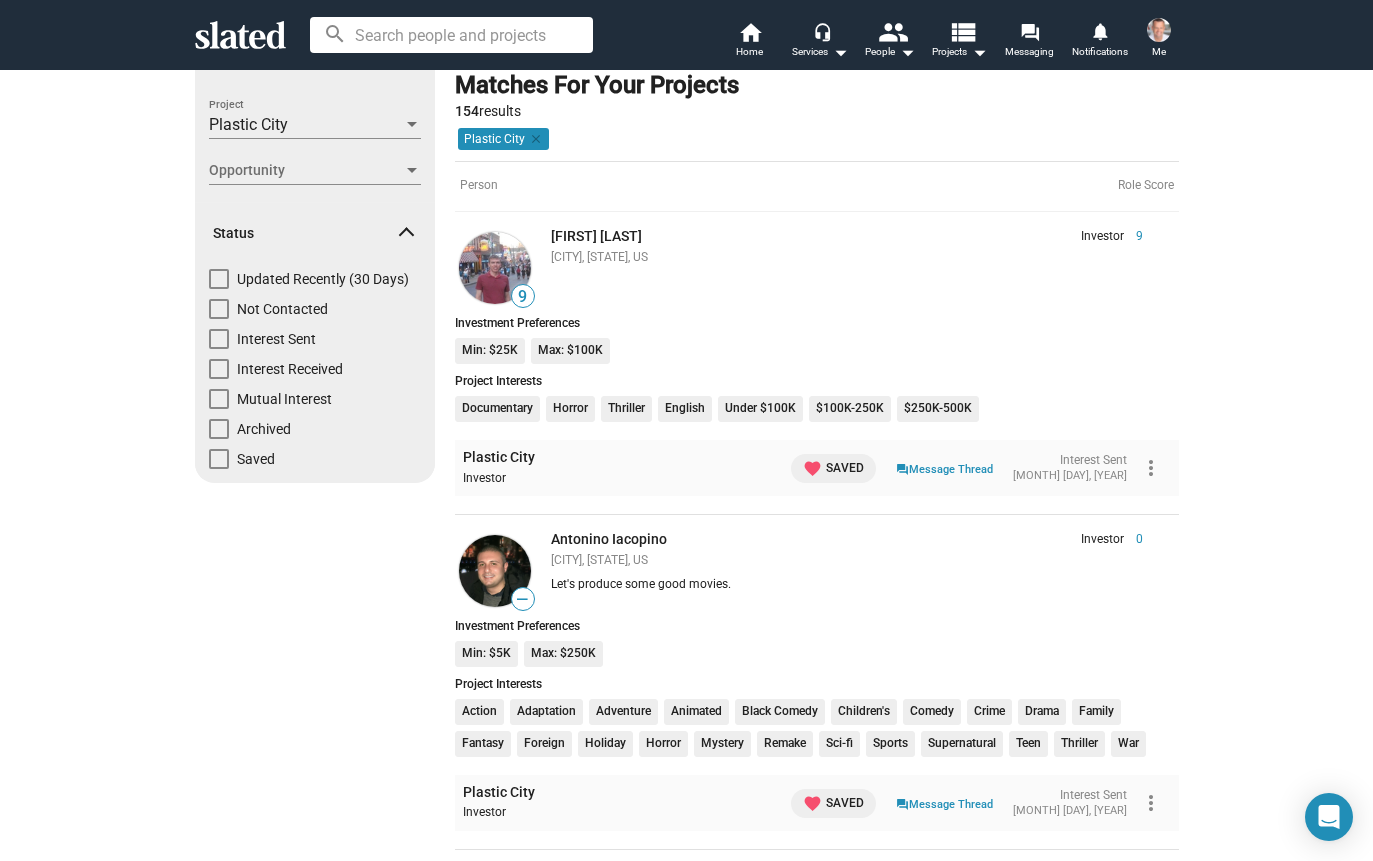 click at bounding box center (219, 369) 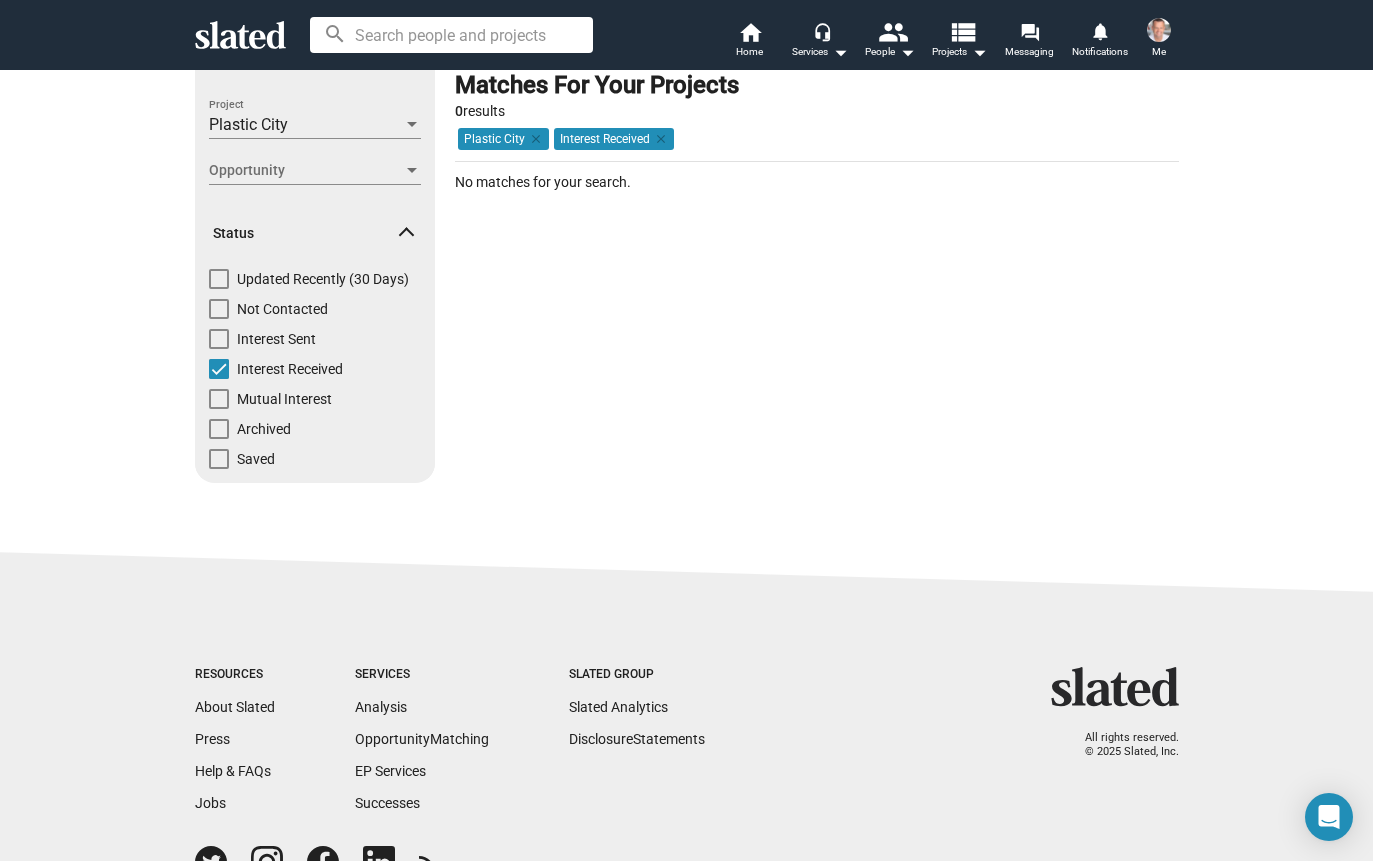 click at bounding box center [219, 369] 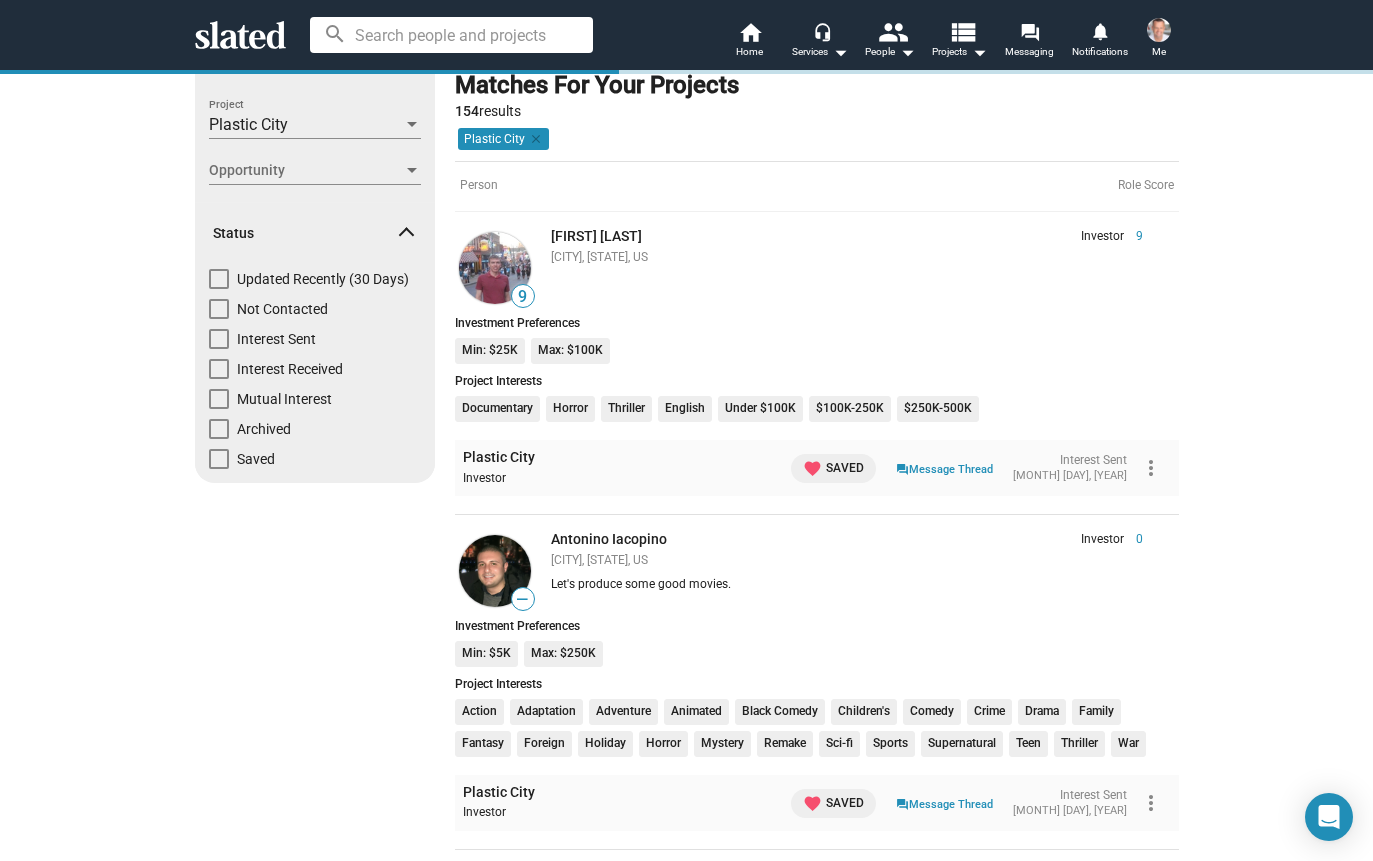 click at bounding box center (219, 399) 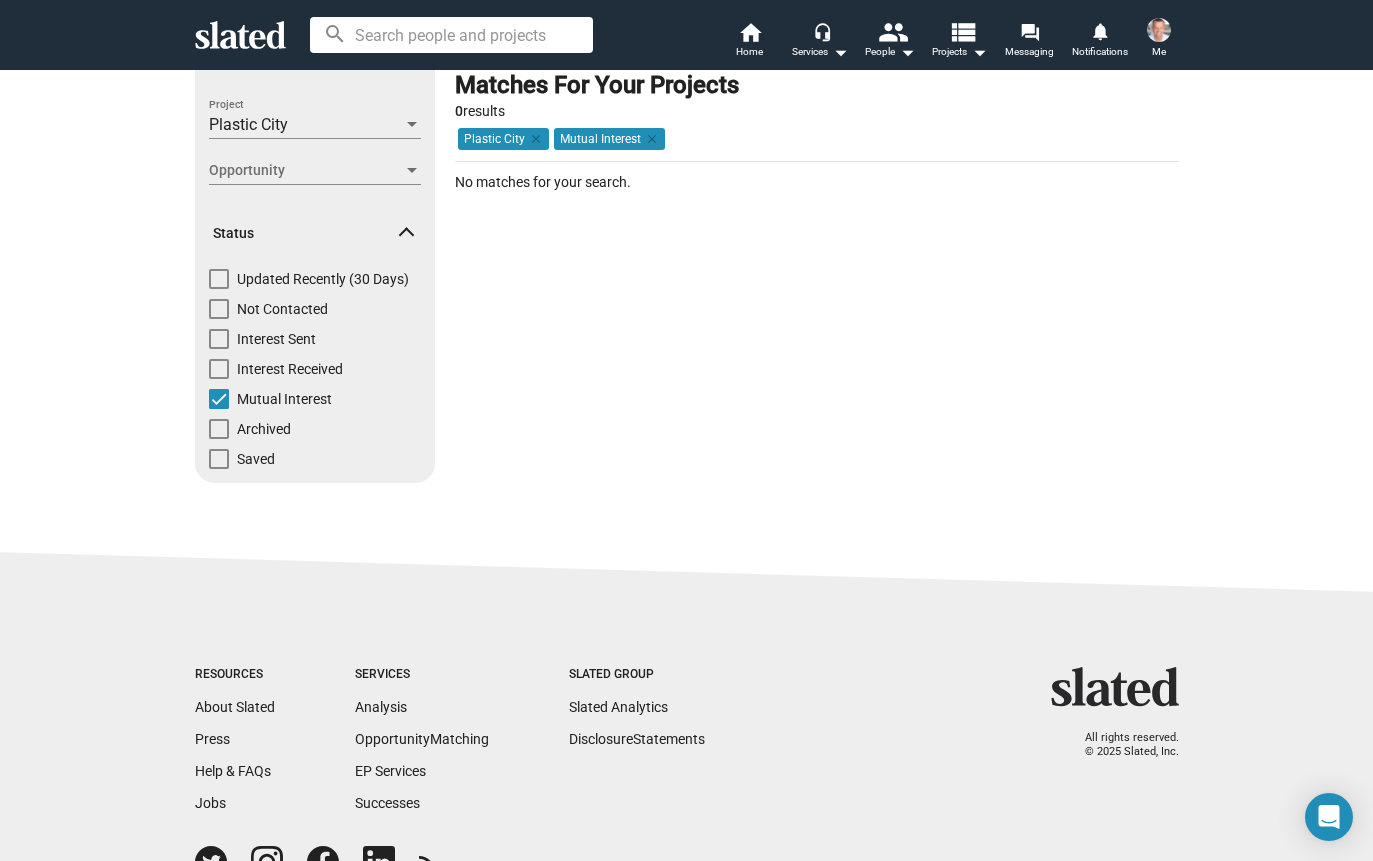 click at bounding box center (219, 399) 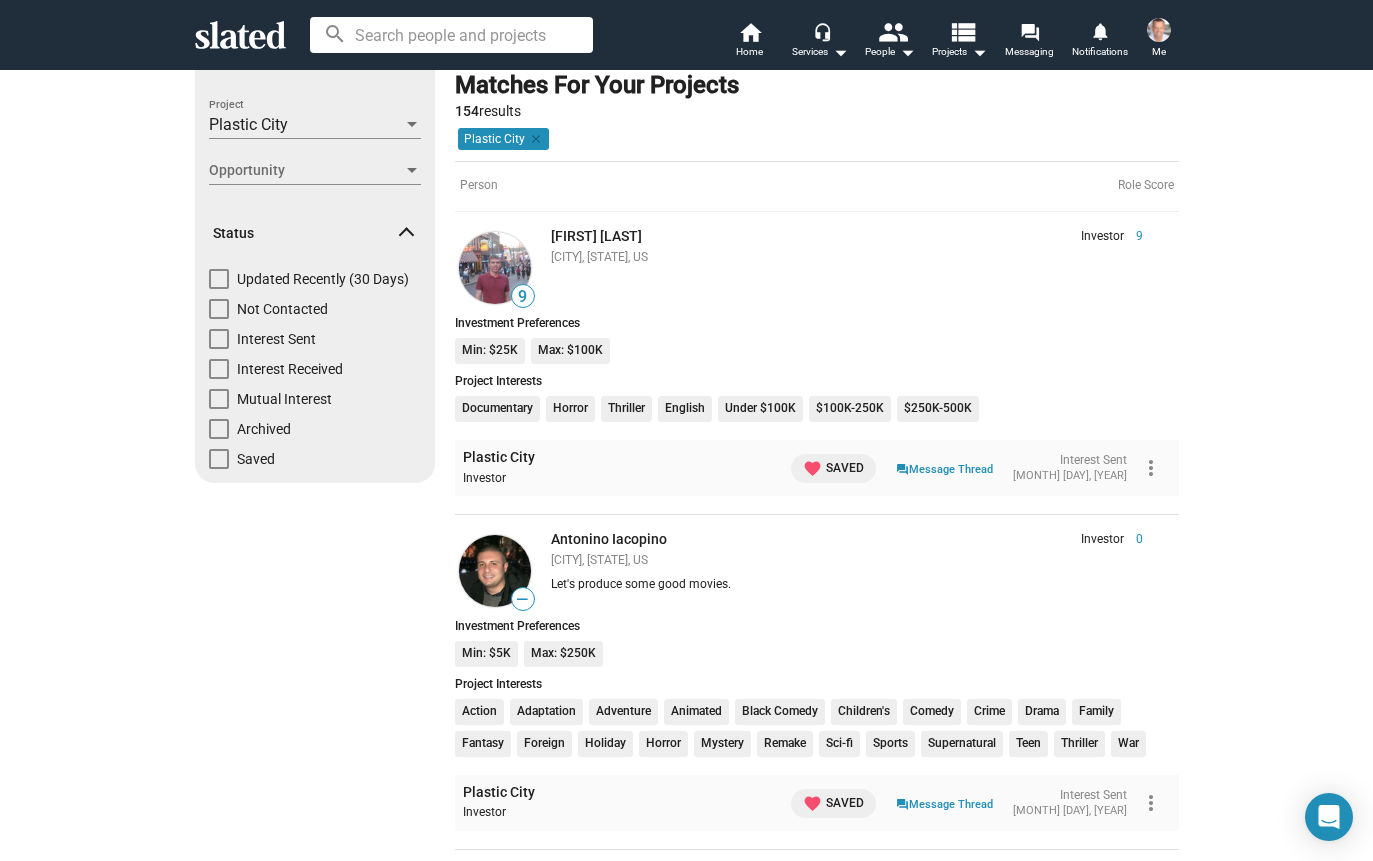 click at bounding box center [219, 309] 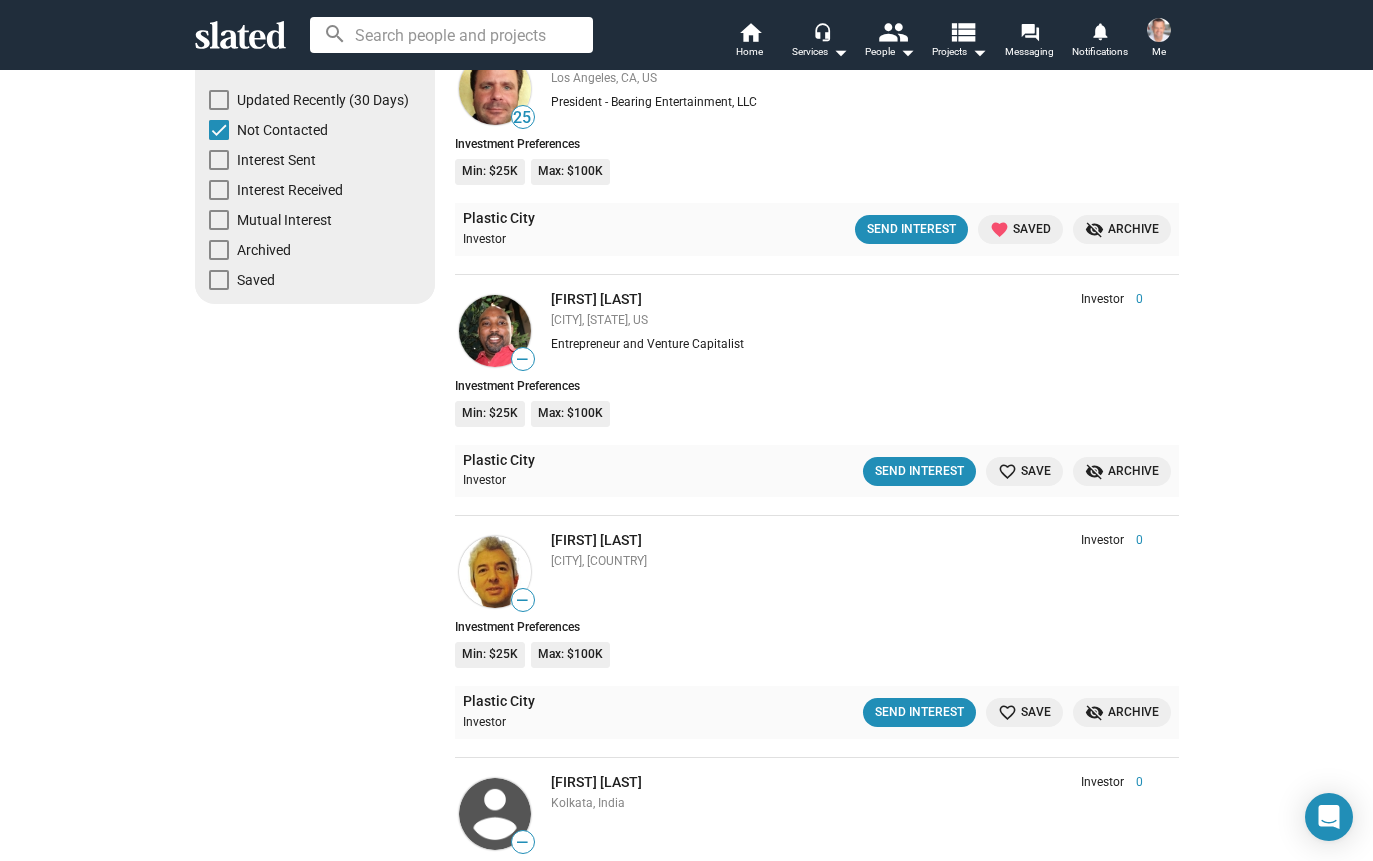 scroll, scrollTop: 318, scrollLeft: 0, axis: vertical 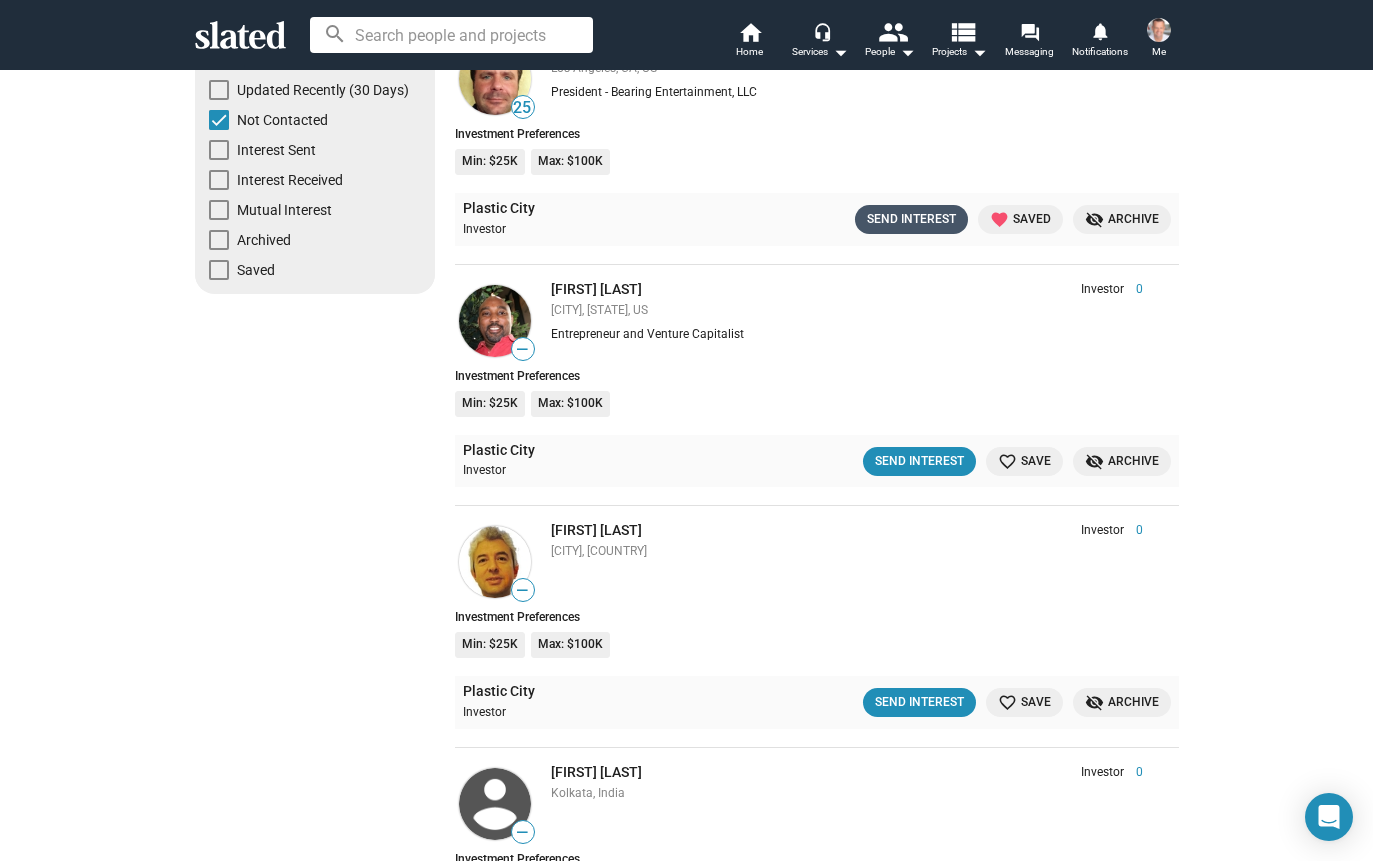 click on "Send Interest" 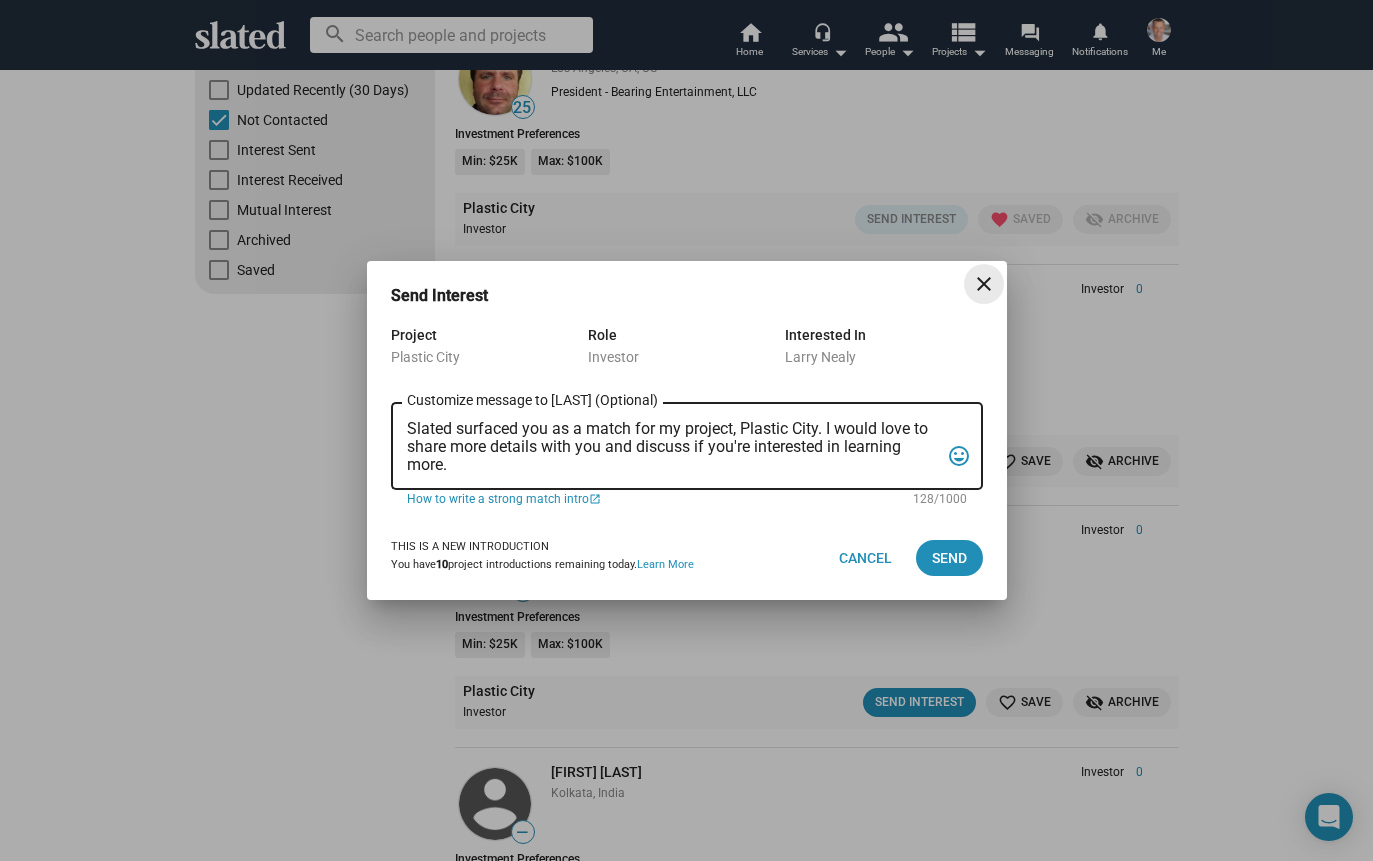 click on "close" at bounding box center [984, 284] 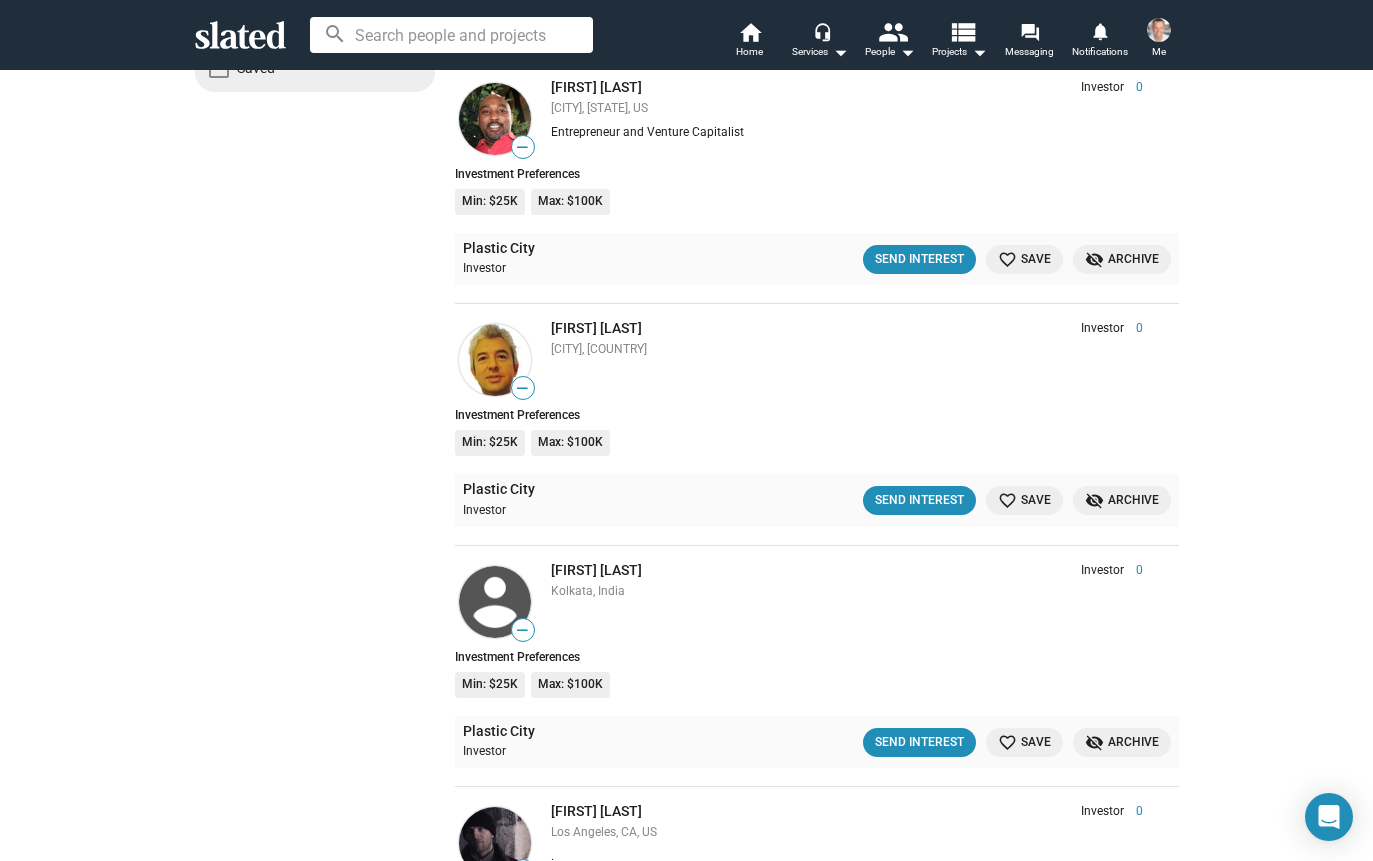 scroll, scrollTop: 534, scrollLeft: 0, axis: vertical 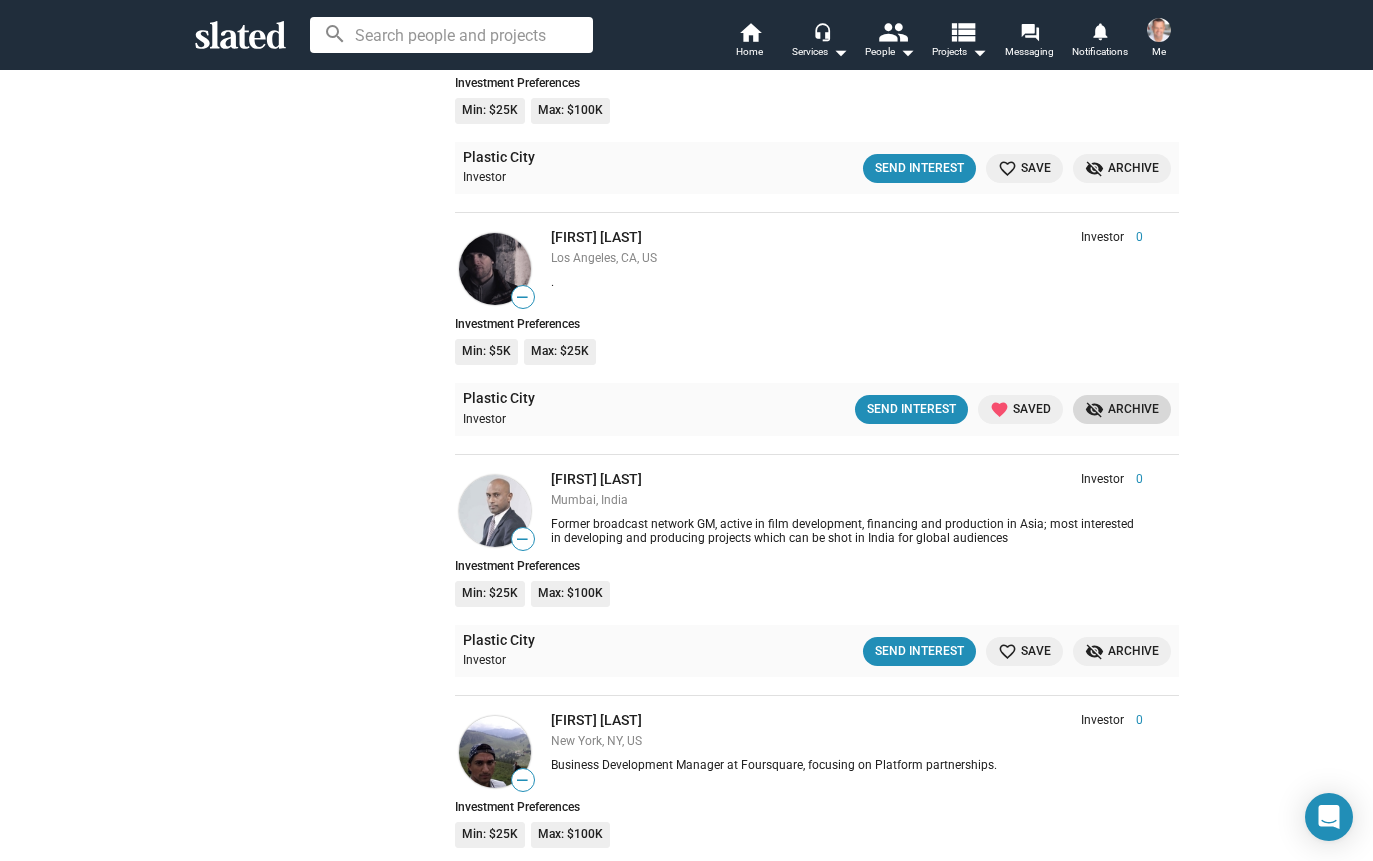 click on "visibility_off Archive" 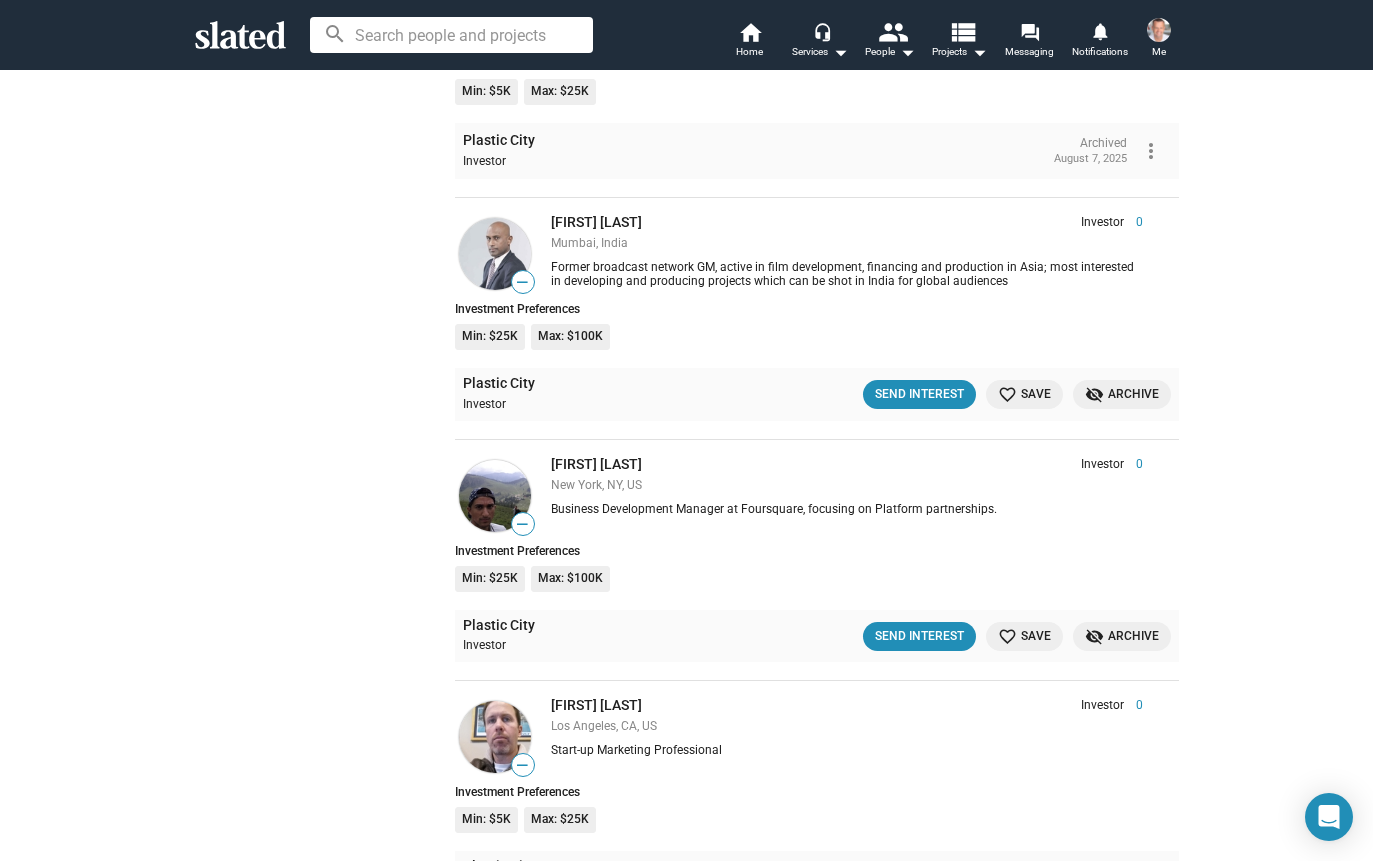 scroll, scrollTop: 1360, scrollLeft: 0, axis: vertical 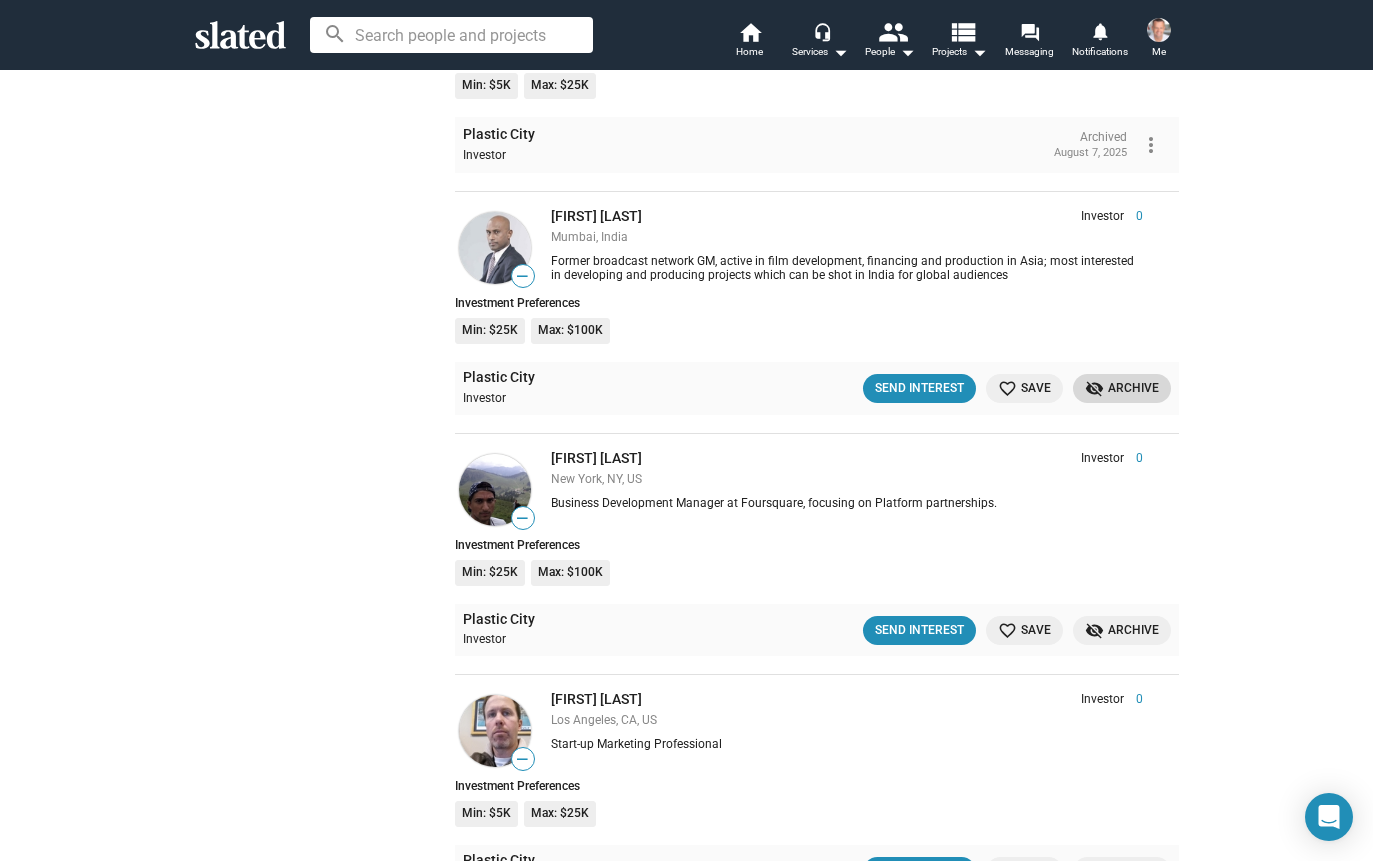 click on "visibility_off Archive" 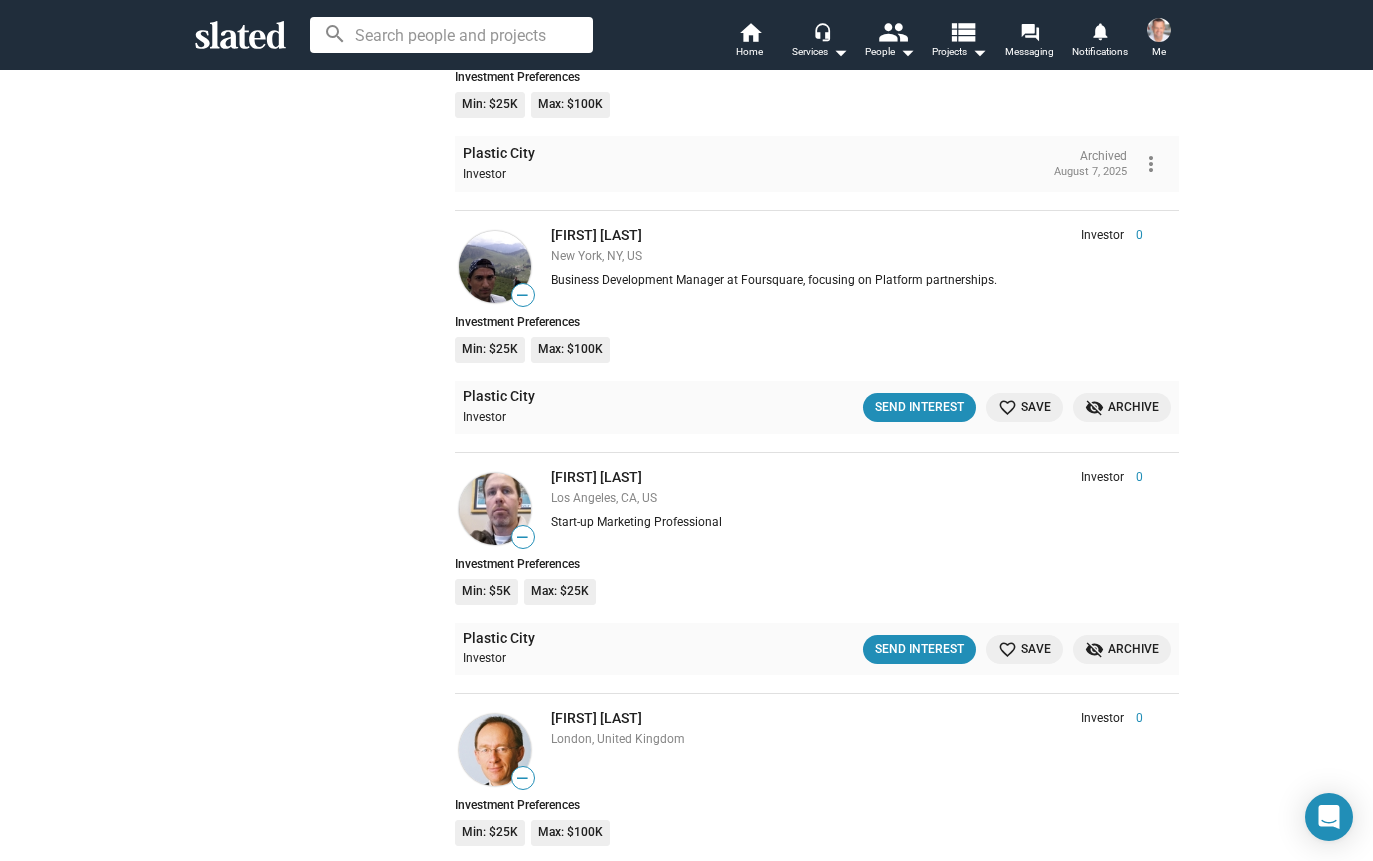 scroll, scrollTop: 1580, scrollLeft: 0, axis: vertical 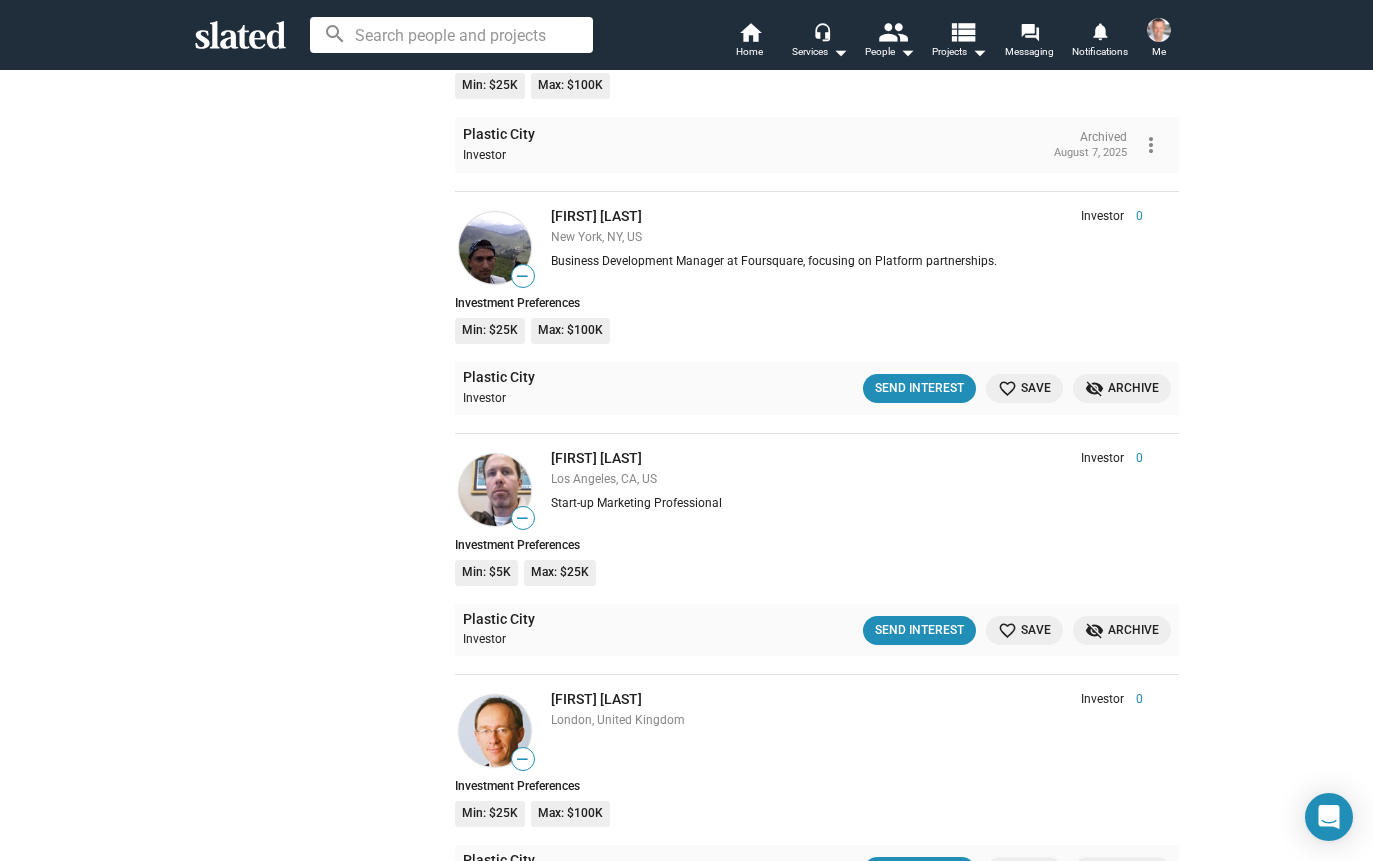 click on "visibility_off Archive" 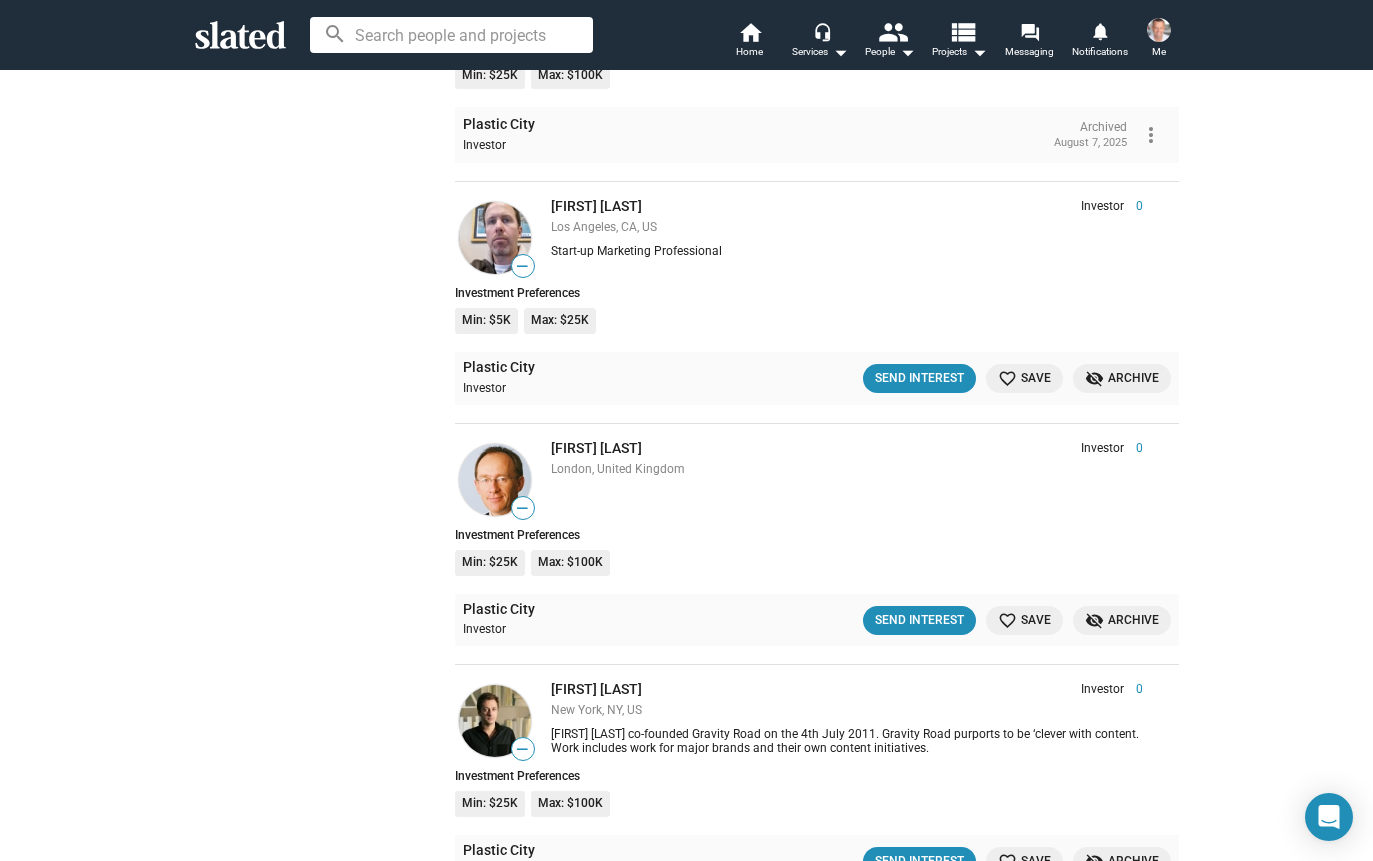 scroll, scrollTop: 1862, scrollLeft: 0, axis: vertical 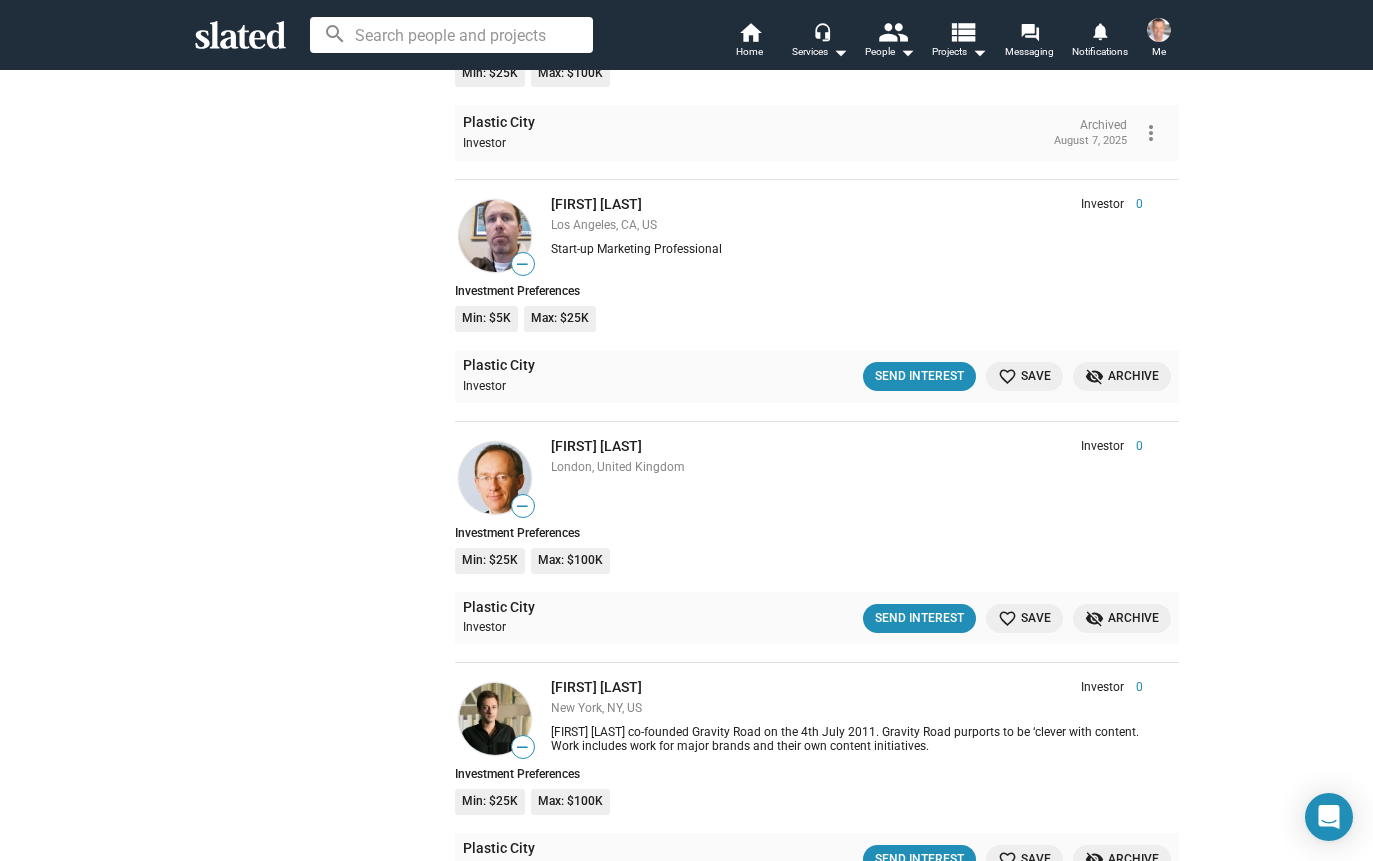 click on "favorite_border Save" 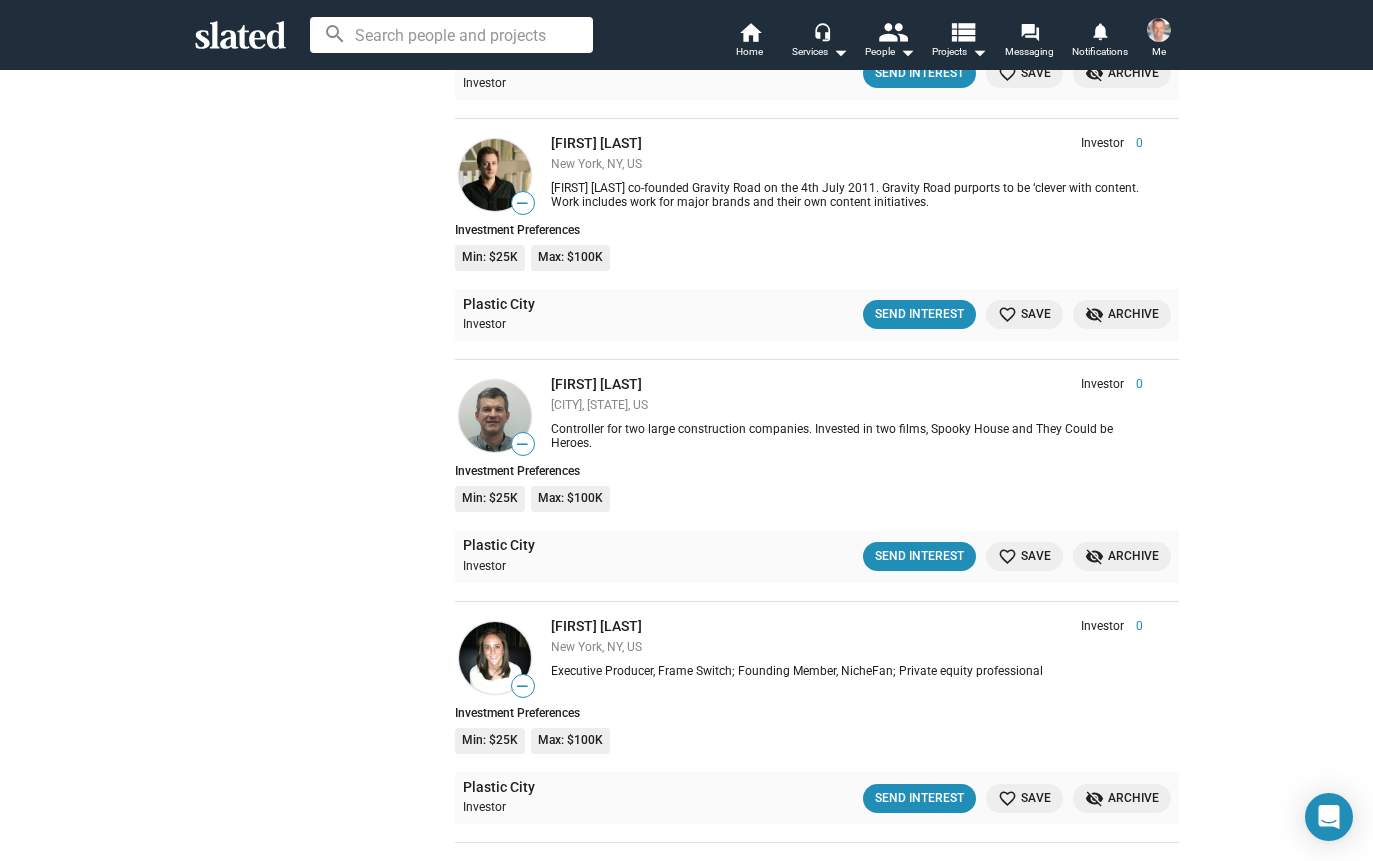 scroll, scrollTop: 2404, scrollLeft: 0, axis: vertical 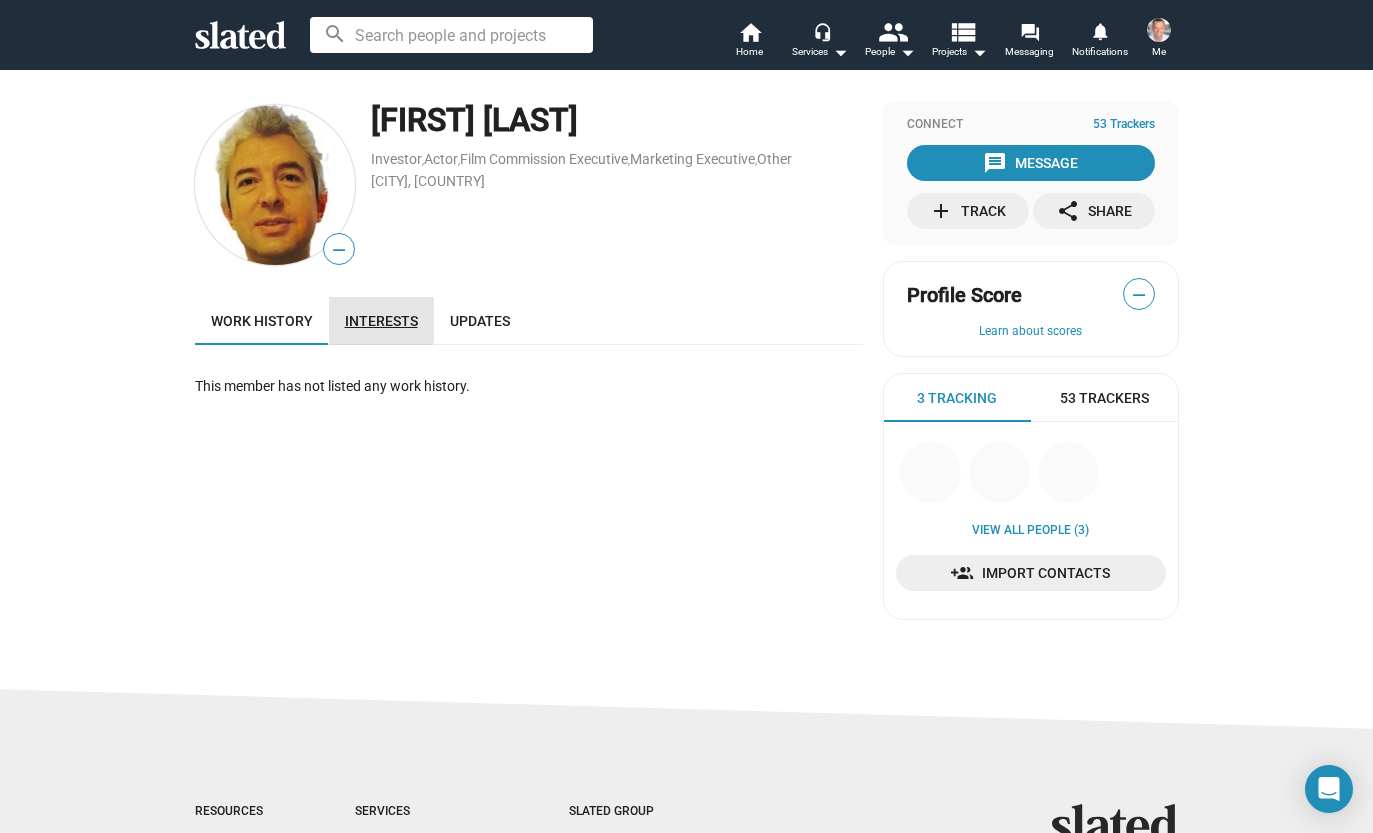 click on "Interests" at bounding box center [381, 321] 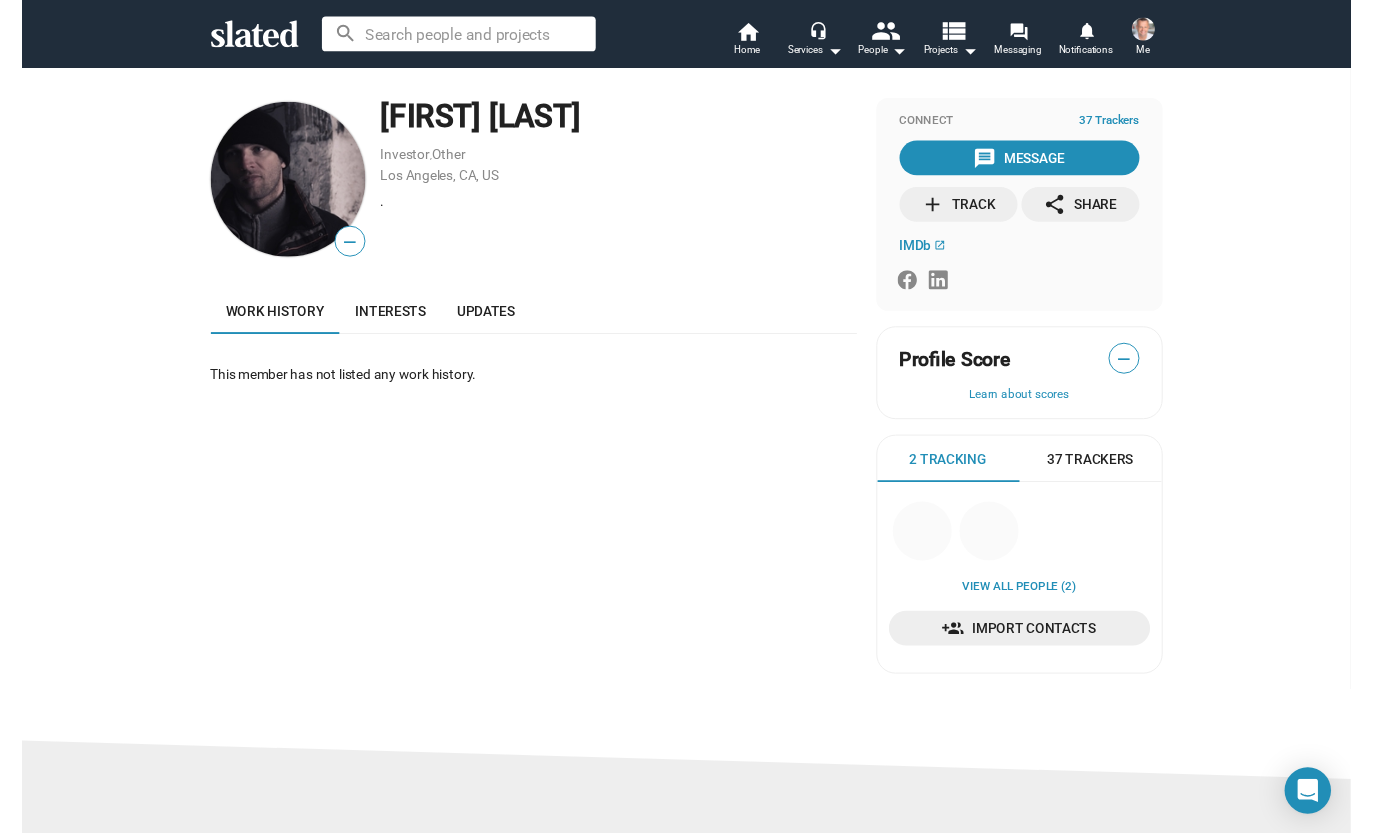 scroll, scrollTop: 0, scrollLeft: 0, axis: both 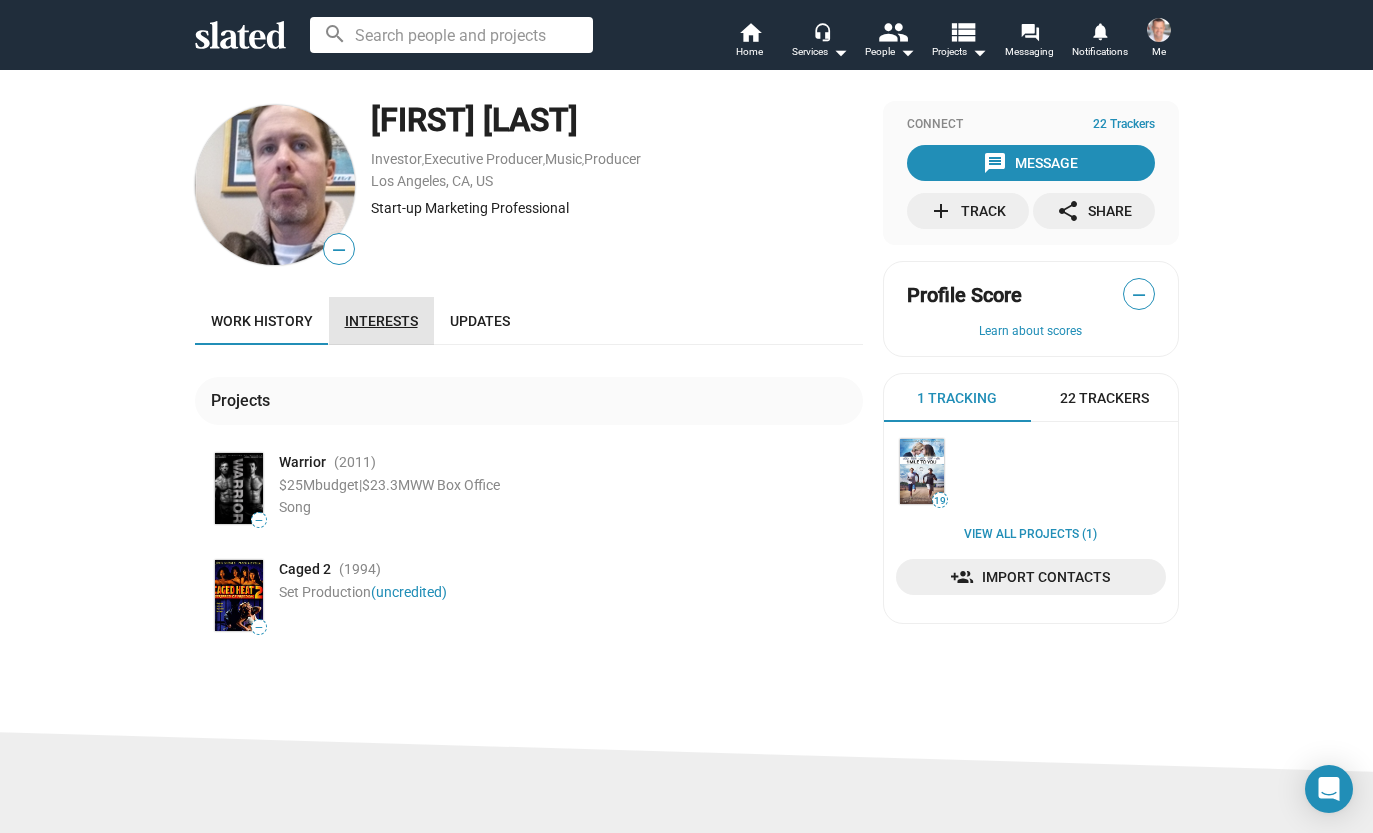 click on "Interests" at bounding box center (381, 321) 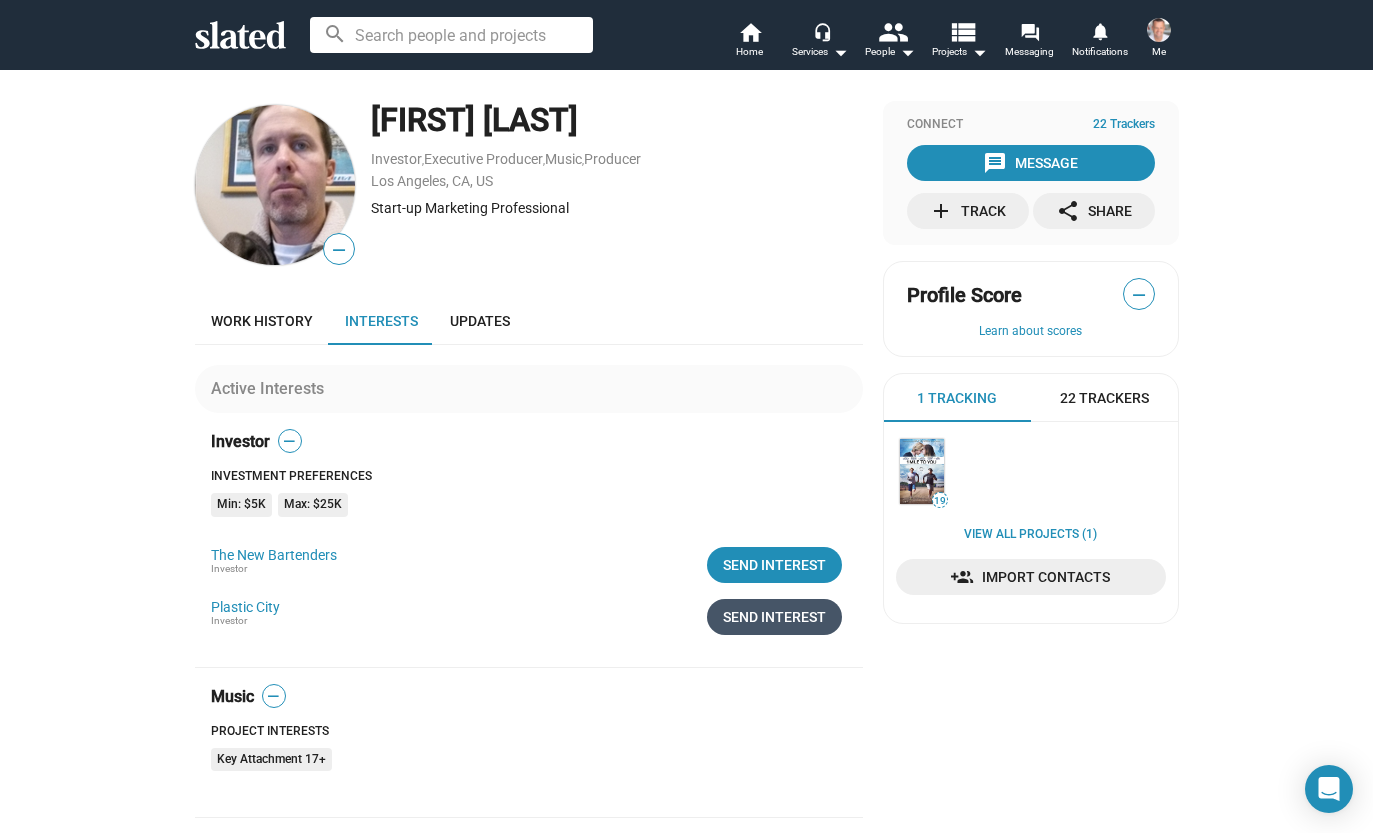 click on "Send Interest" 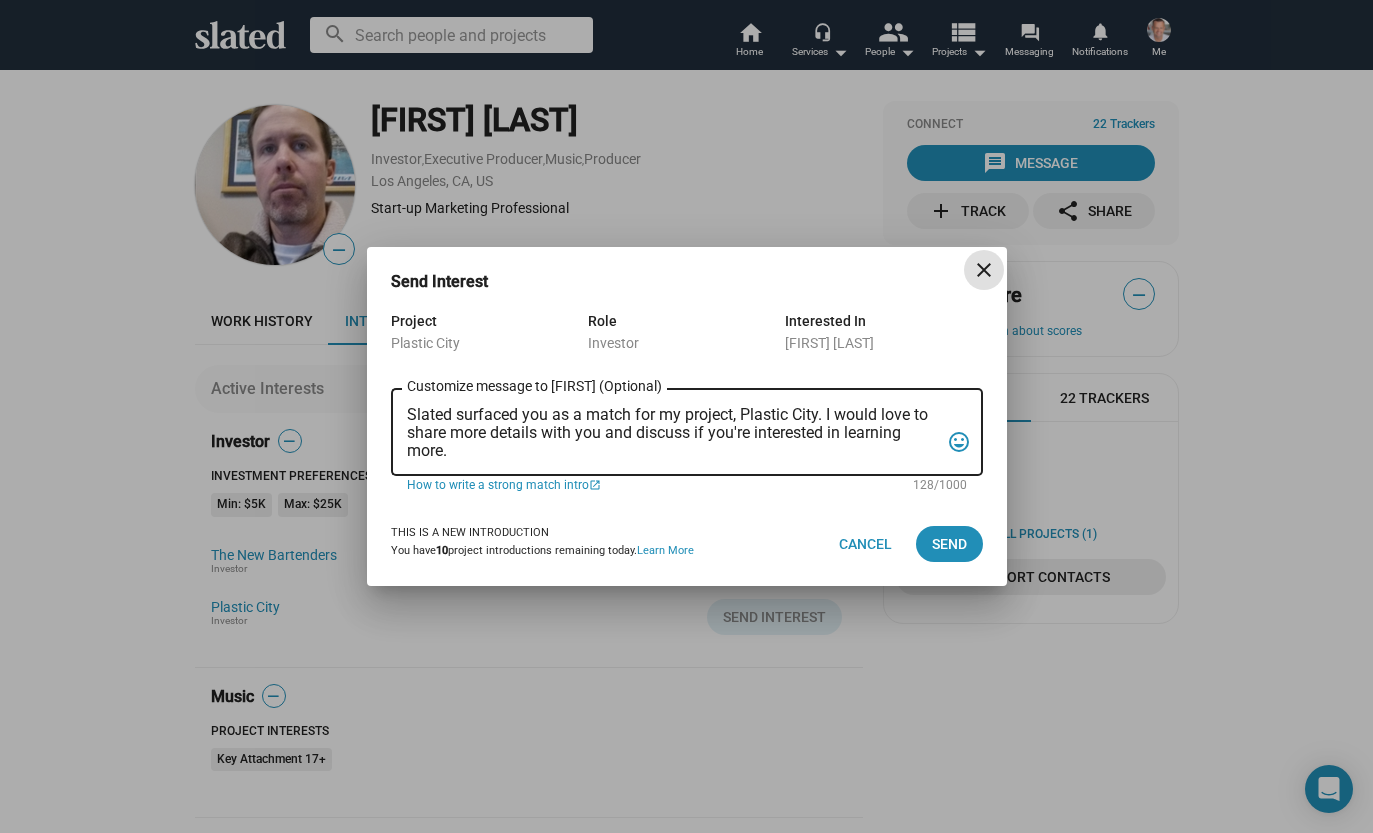 click on "Slated surfaced you as a match for my project, Plastic City. I would love to share more details with you and discuss if you're interested in learning more." at bounding box center (673, 433) 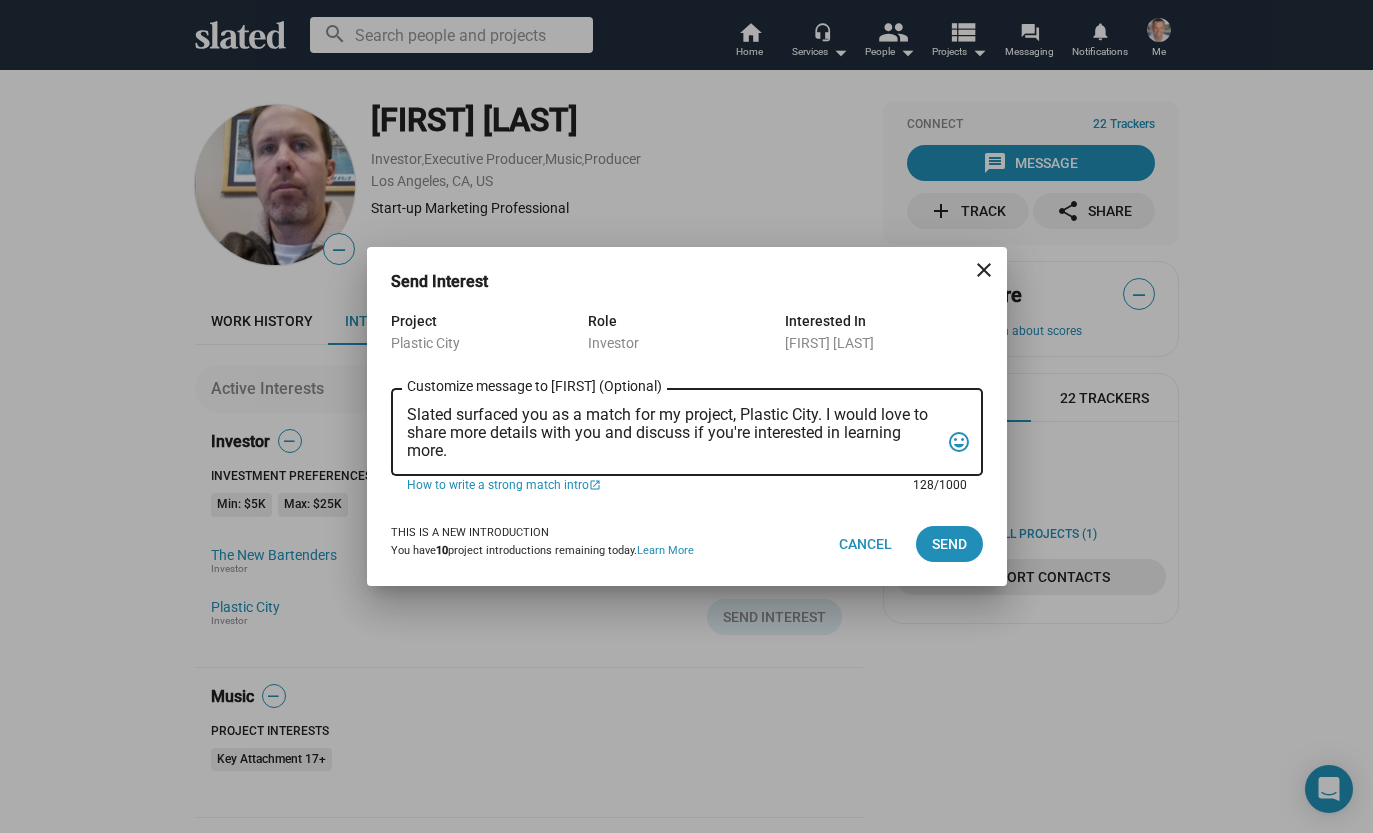 click on "Slated surfaced you as a match for my project, Plastic City. I would love to share more details with you and discuss if you're interested in learning more." at bounding box center [673, 433] 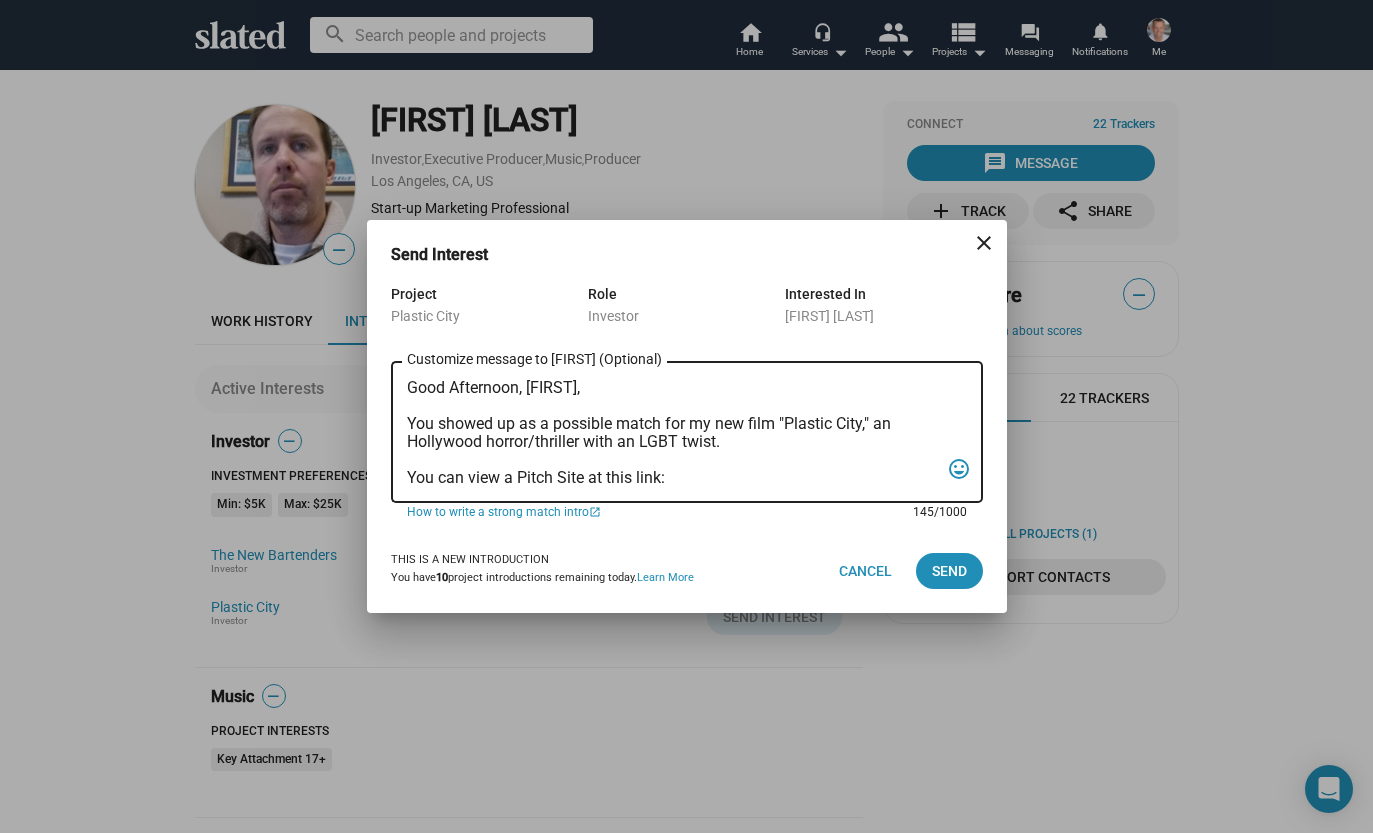 paste on "https://ultragecko.com/plasticcity/" 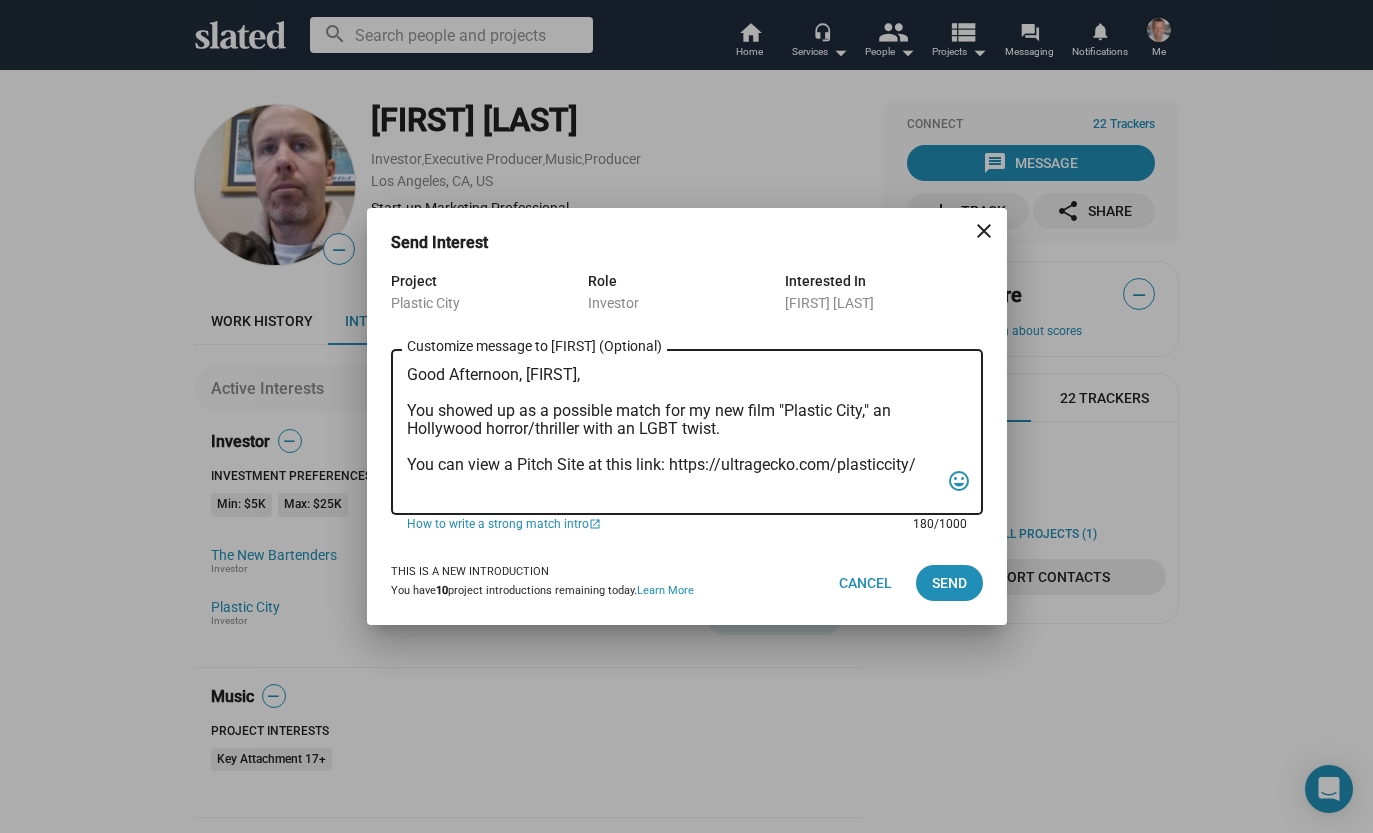 scroll, scrollTop: 0, scrollLeft: 0, axis: both 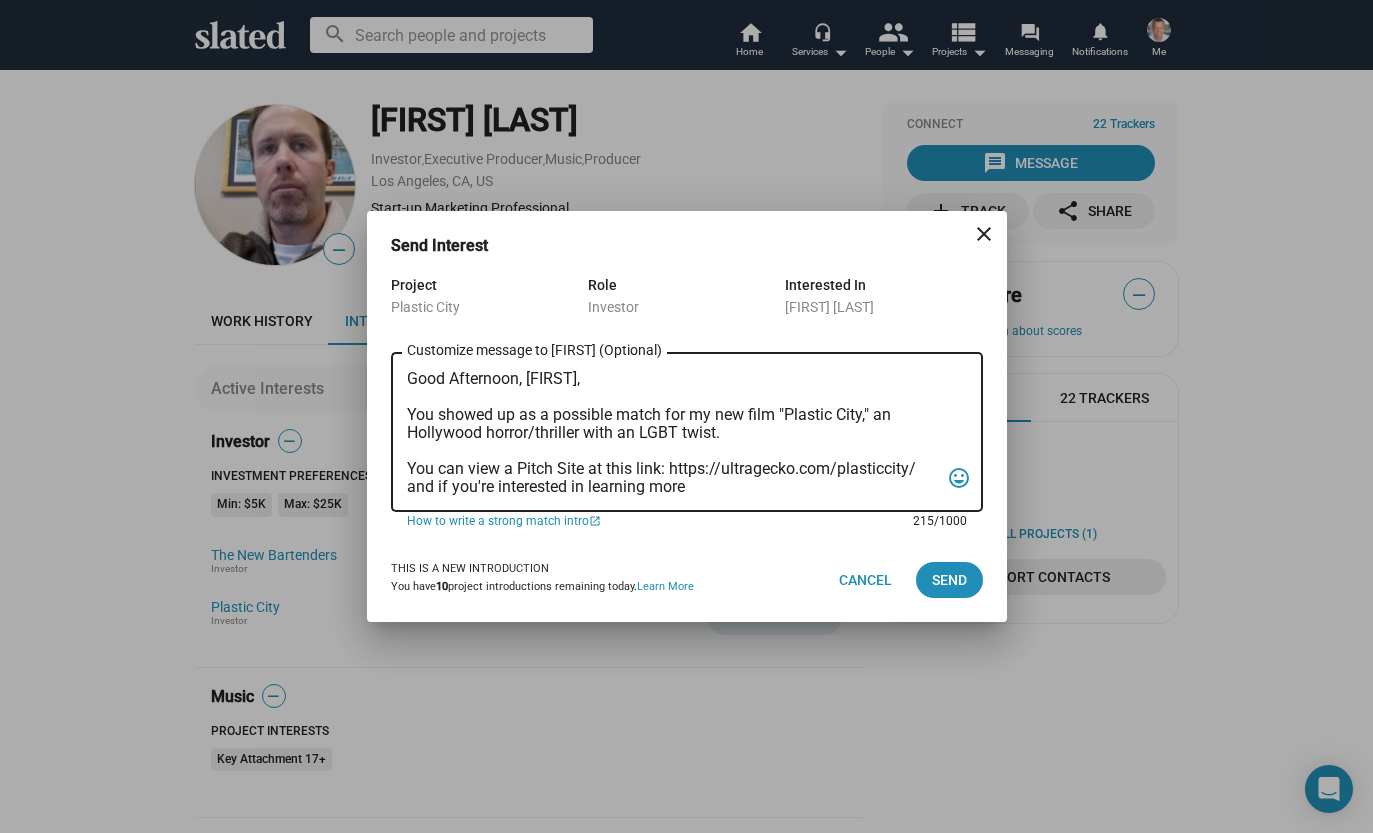 click on "Good Afternoon, [FIRST],
You showed up as a possible match for my new film "Plastic City," an Hollywood horror/thriller with an LGBT twist.
You can view a Pitch Site at this link: https://ultragecko.com/plasticcity/ and if you're interested in learning more" at bounding box center (673, 433) 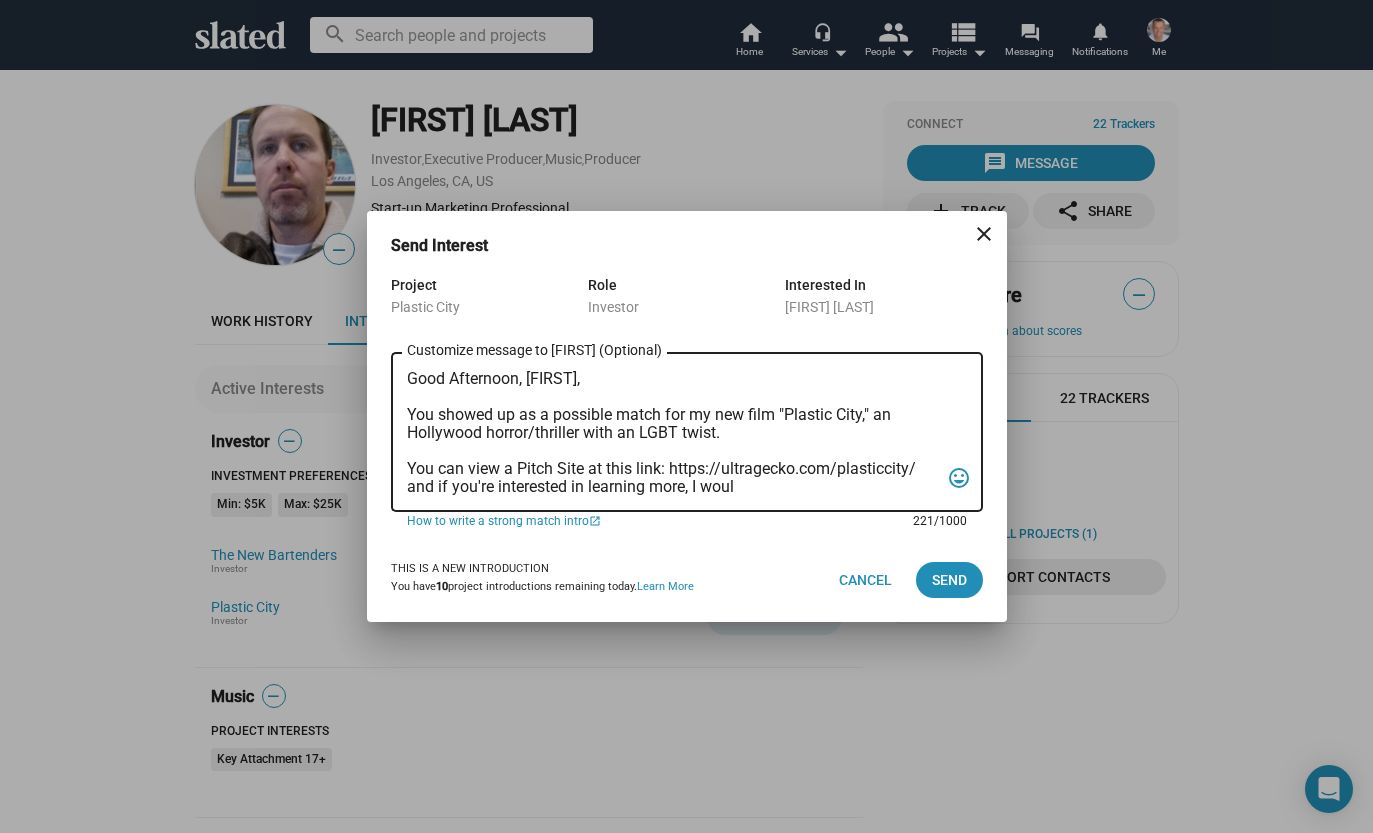 click on "Good Afternoon, [FIRST],
You showed up as a possible match for my new film "Plastic City," an Hollywood horror/thriller with an LGBT twist.
You can view a Pitch Site at this link: https://ultragecko.com/plasticcity/ and if you're interested in learning more, I woul" at bounding box center [673, 433] 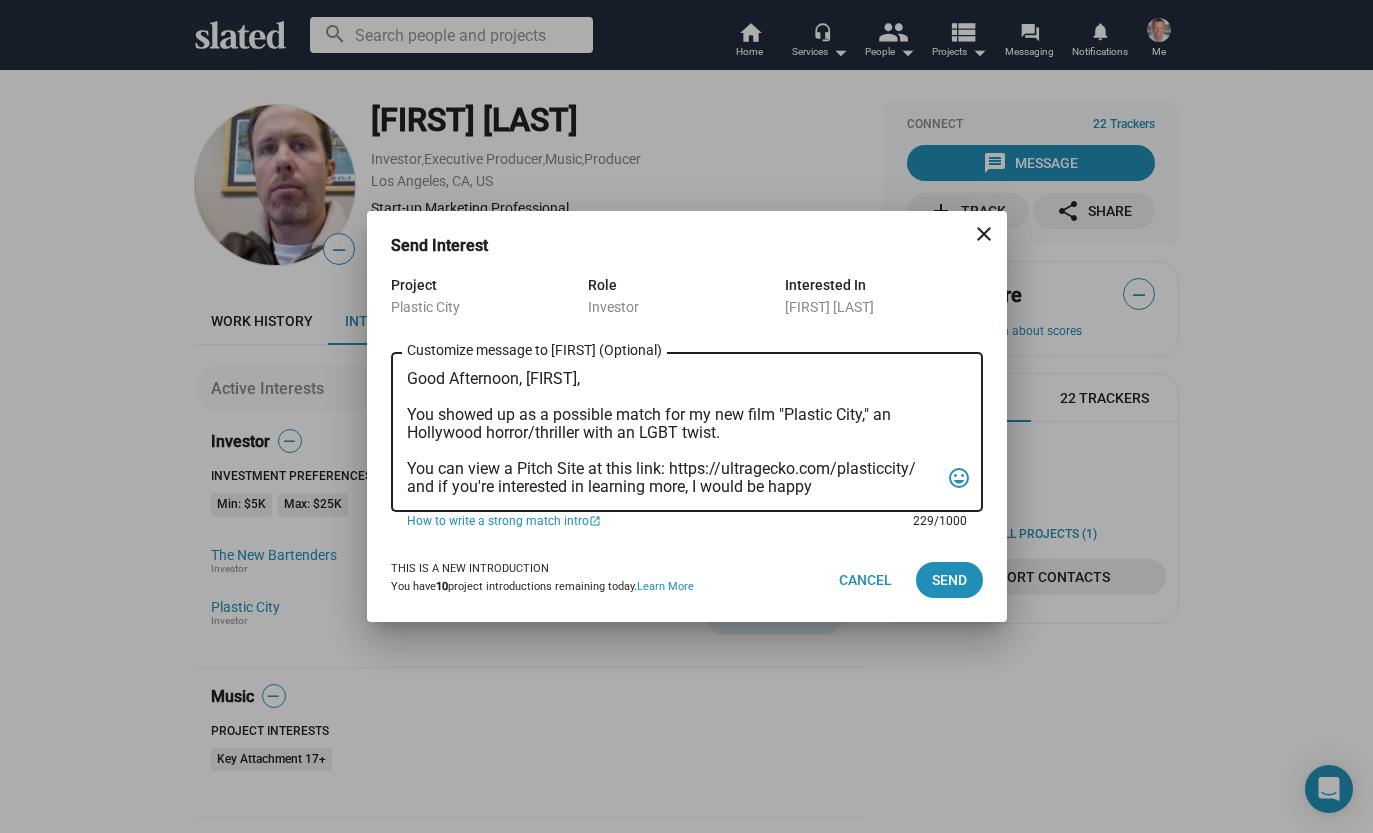 click on "Good Afternoon, [FIRST],
You showed up as a possible match for my new film "Plastic City," an Hollywood horror/thriller with an LGBT twist.
You can view a Pitch Site at this link: https://ultragecko.com/plasticcity/ and if you're interested in learning more, I would be happy" at bounding box center (673, 433) 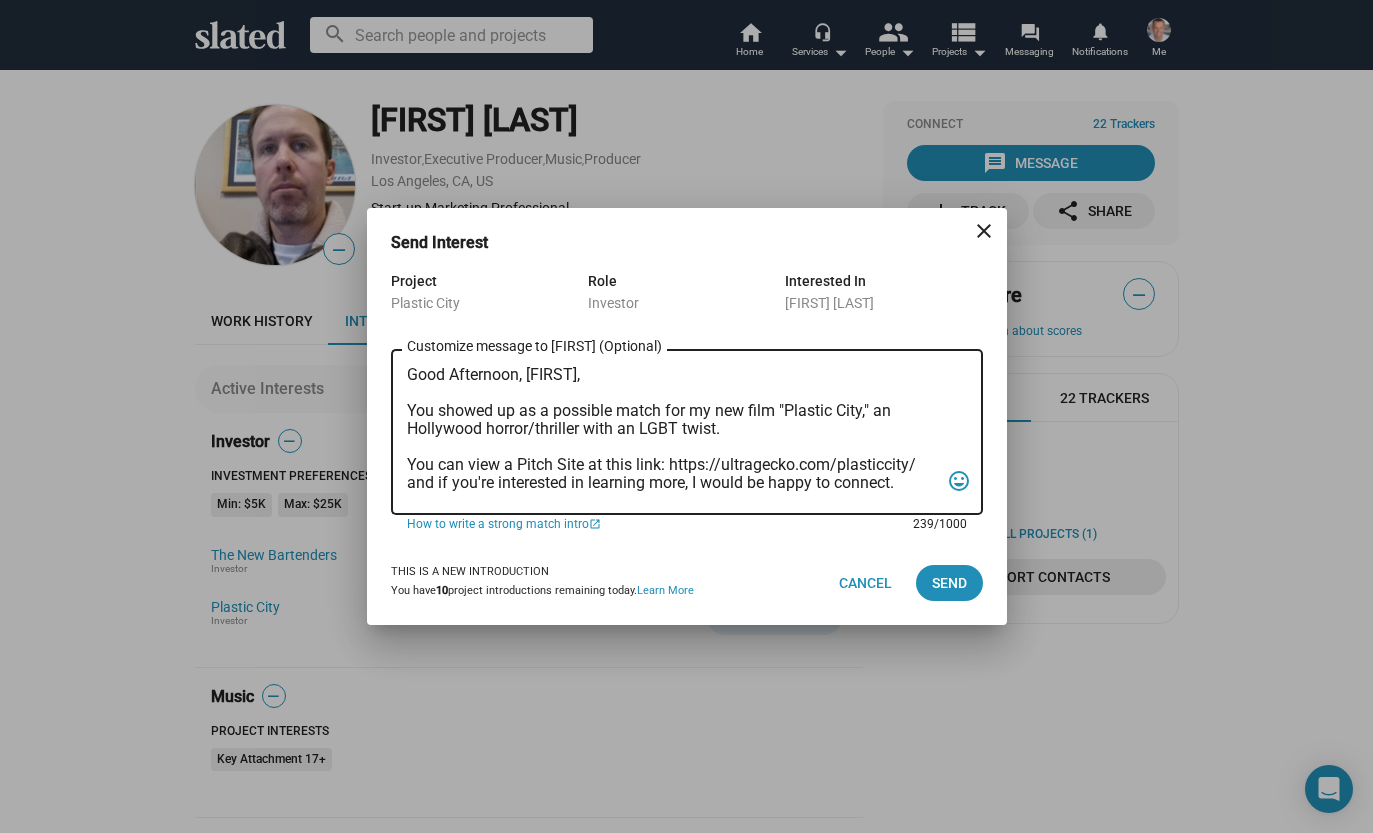 scroll, scrollTop: 29, scrollLeft: 0, axis: vertical 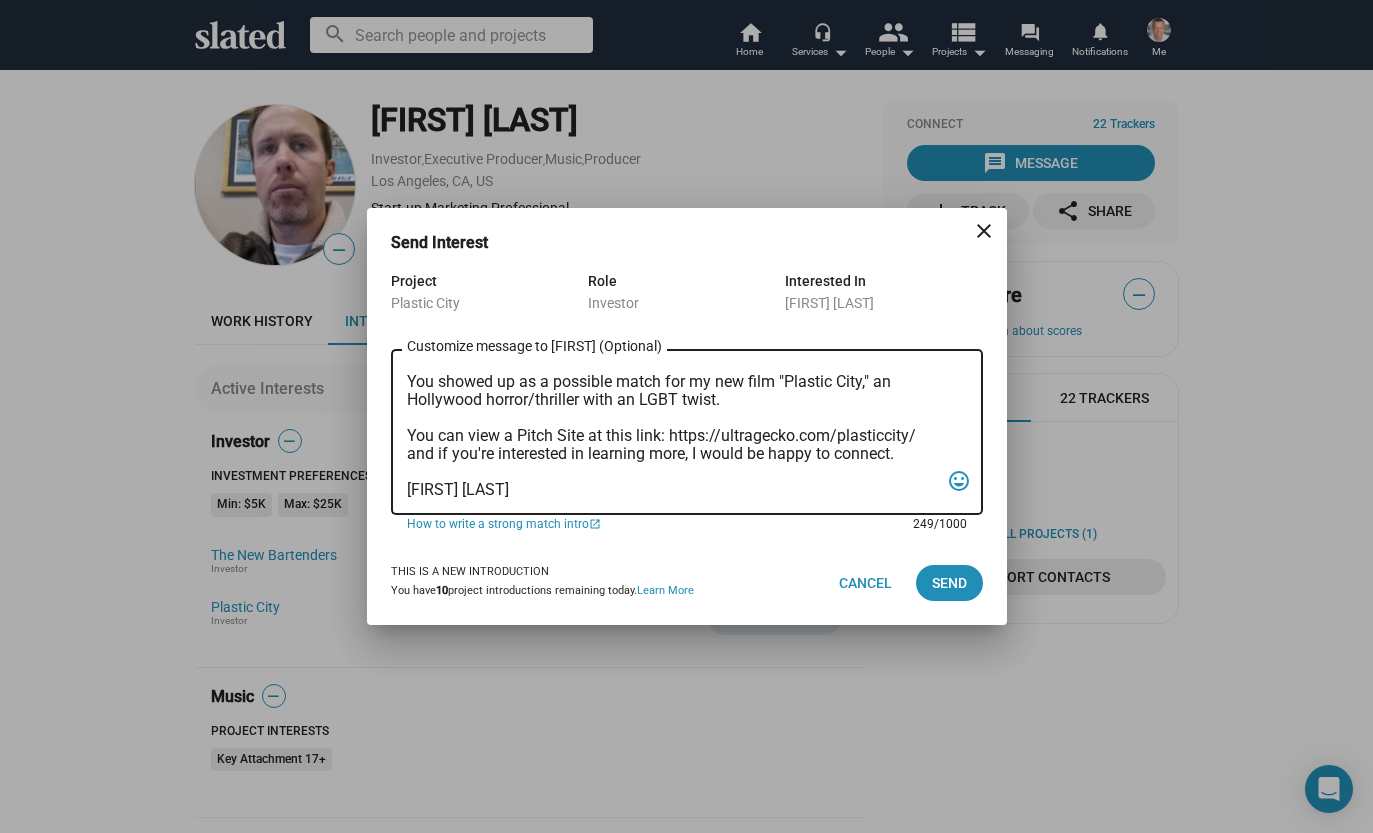 drag, startPoint x: 868, startPoint y: 495, endPoint x: 929, endPoint y: 462, distance: 69.354164 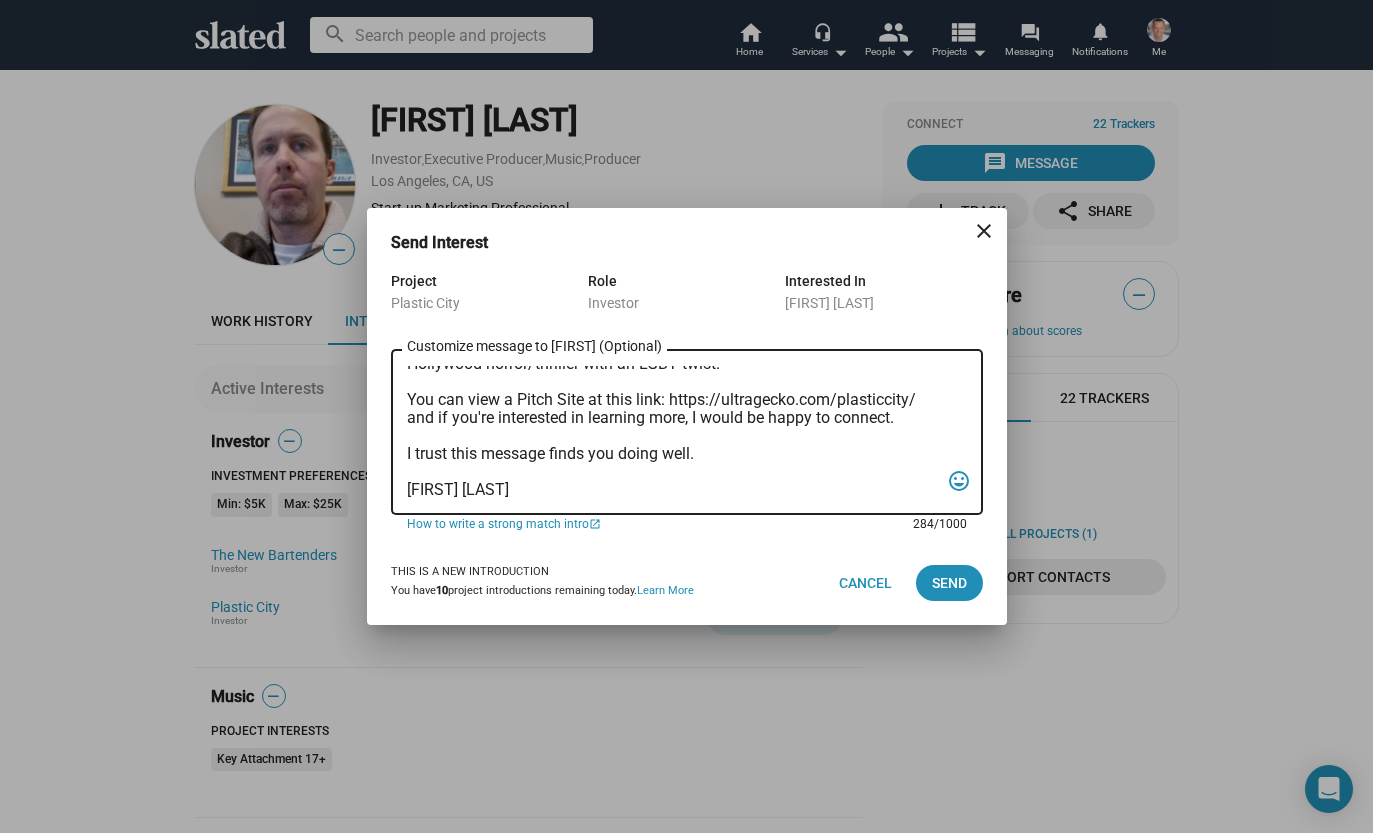 scroll, scrollTop: 65, scrollLeft: 0, axis: vertical 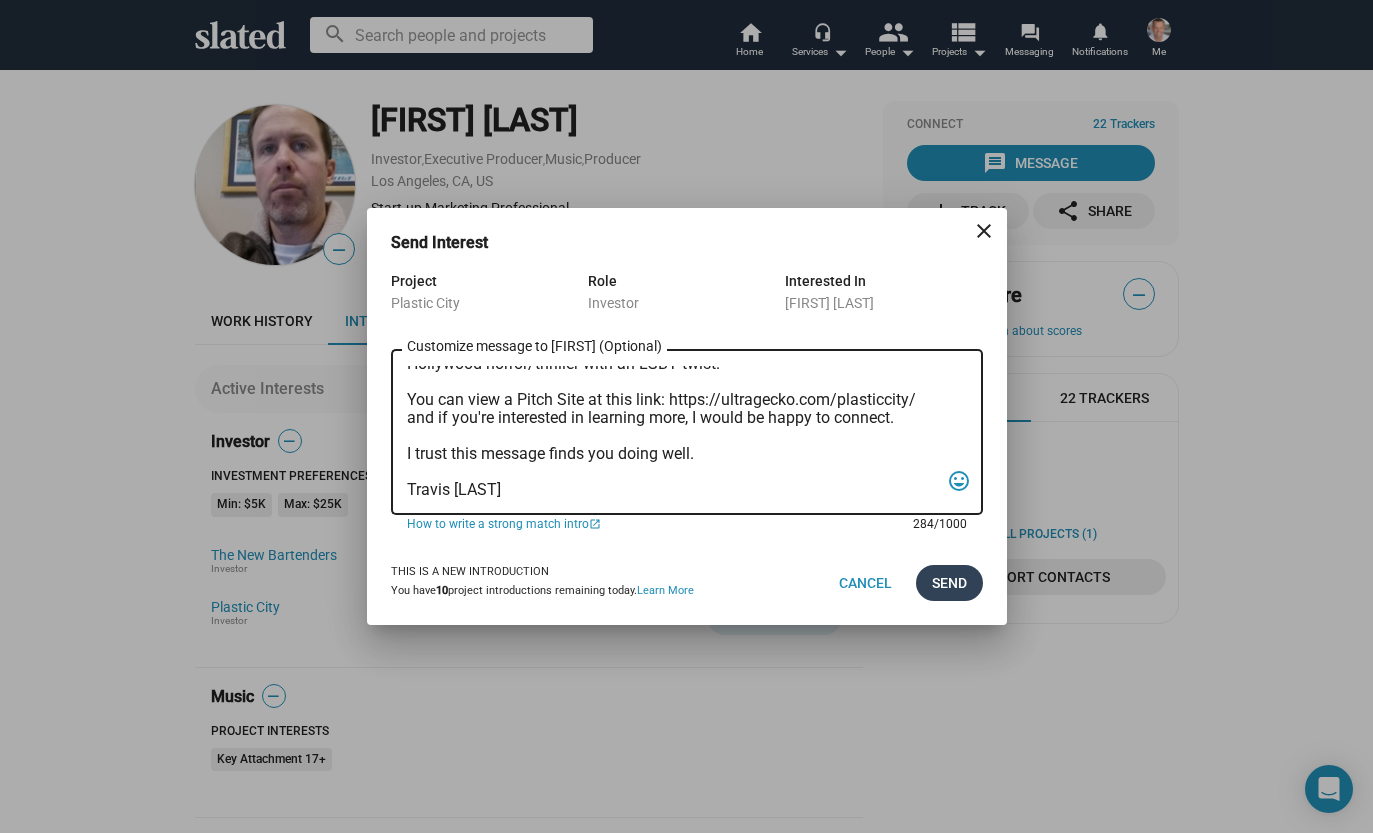 type on "Good Afternoon, [FIRST],
You showed up as a possible match for my new film "Plastic City," an Hollywood horror/thriller with an LGBT twist.
You can view a Pitch Site at this link: https://ultragecko.com/plasticcity/ and if you're interested in learning more, I would be happy to connect.
I trust this message finds you doing well.
Travis [LAST]" 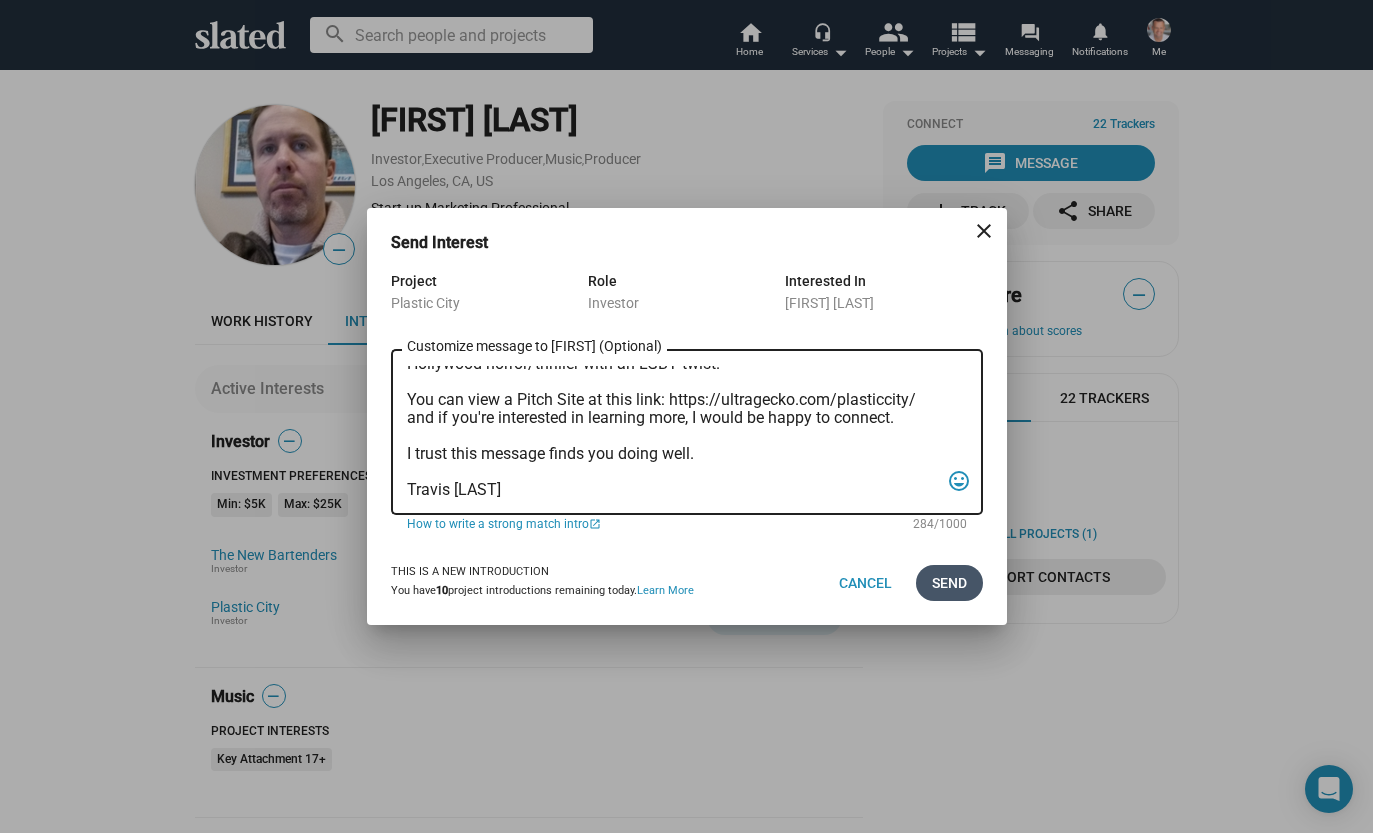 click on "Send" at bounding box center [949, 583] 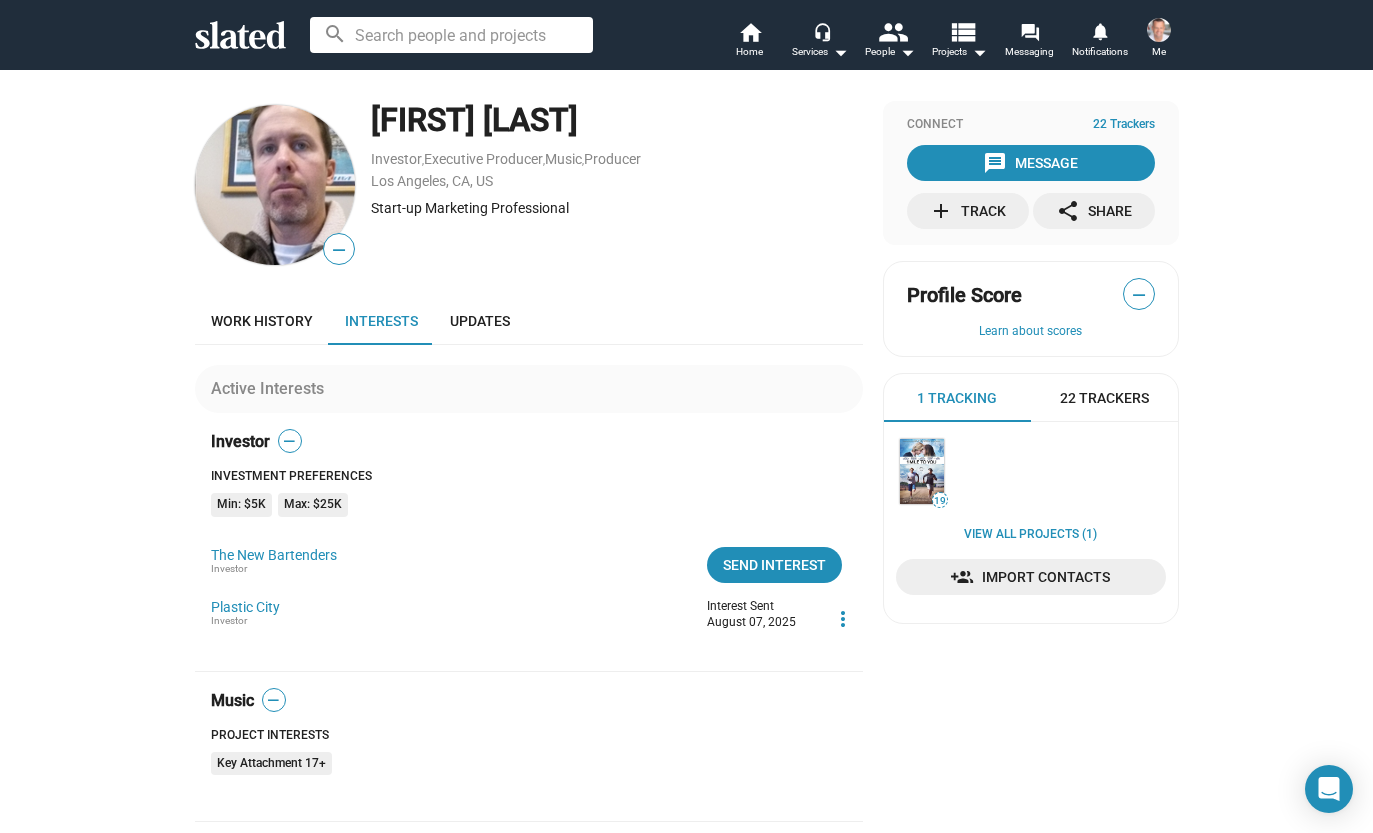 click on "add  Track" 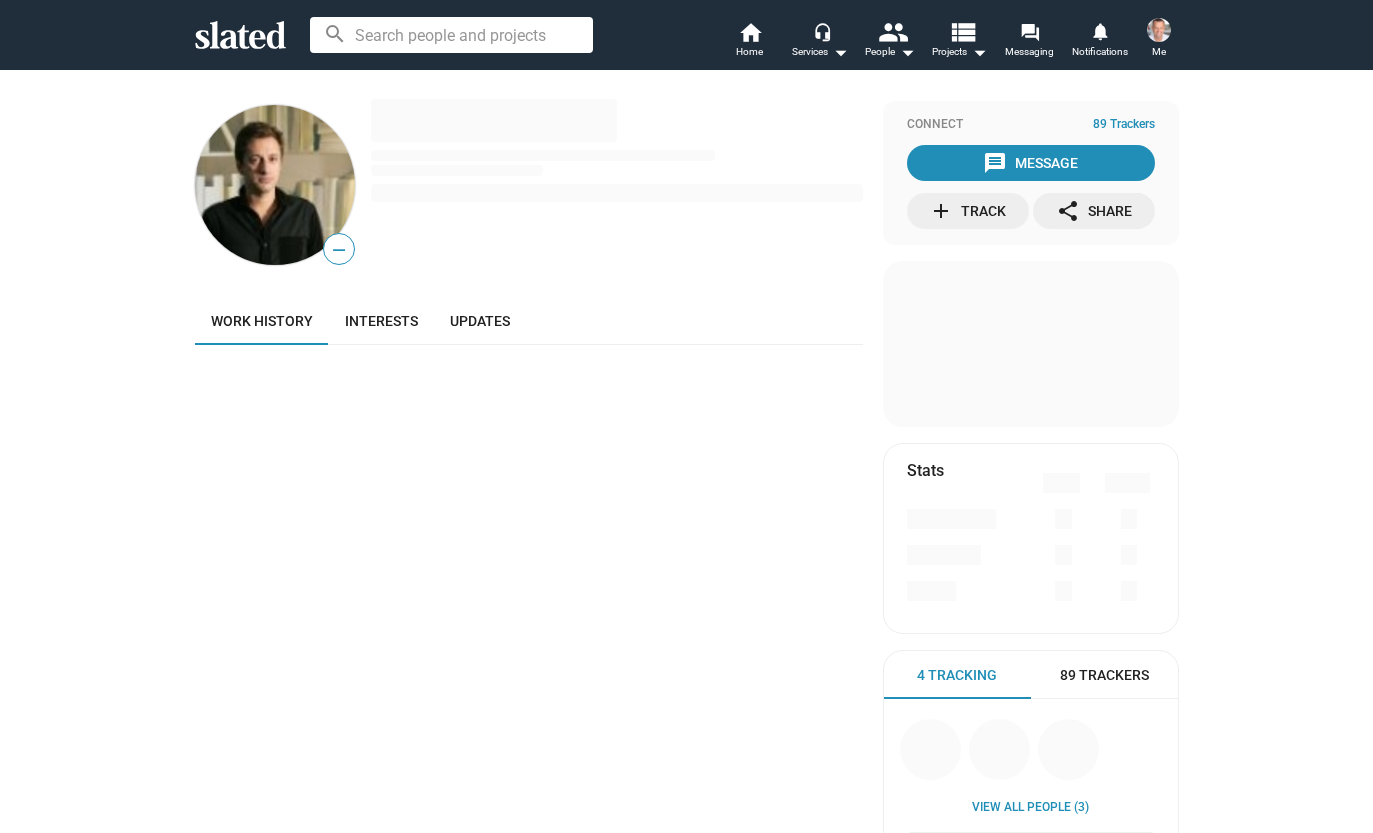 scroll, scrollTop: 0, scrollLeft: 0, axis: both 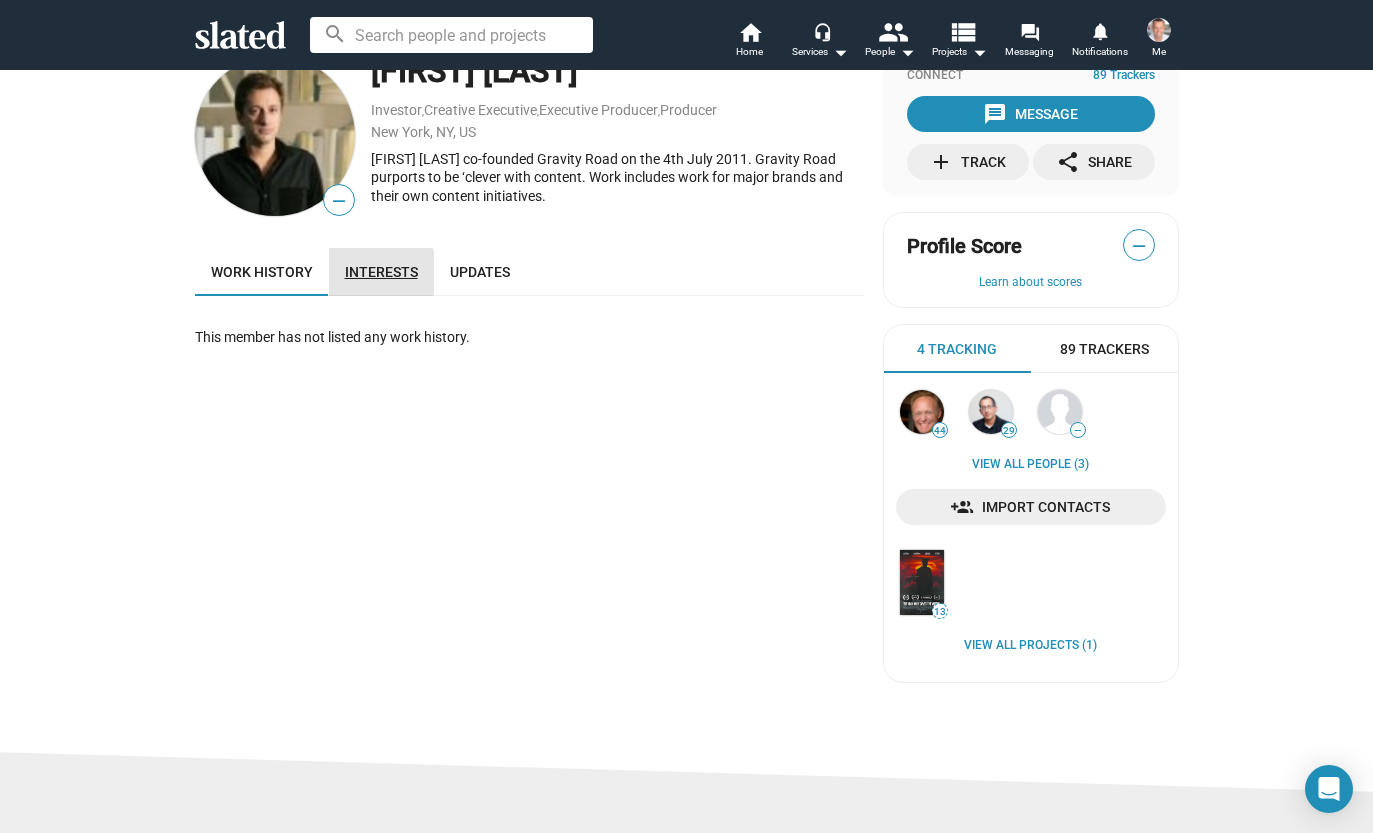 click on "Interests" at bounding box center (381, 272) 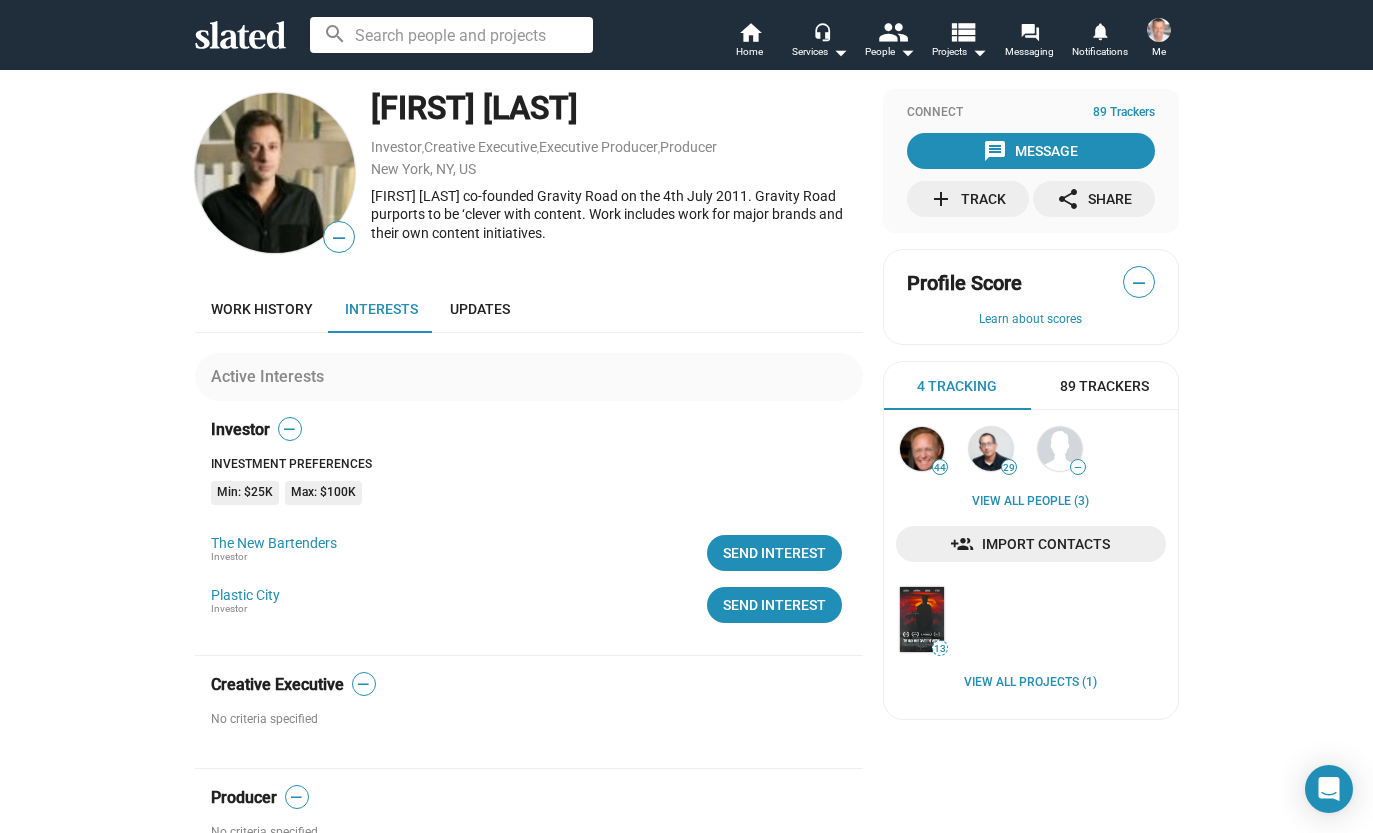 scroll, scrollTop: 0, scrollLeft: 0, axis: both 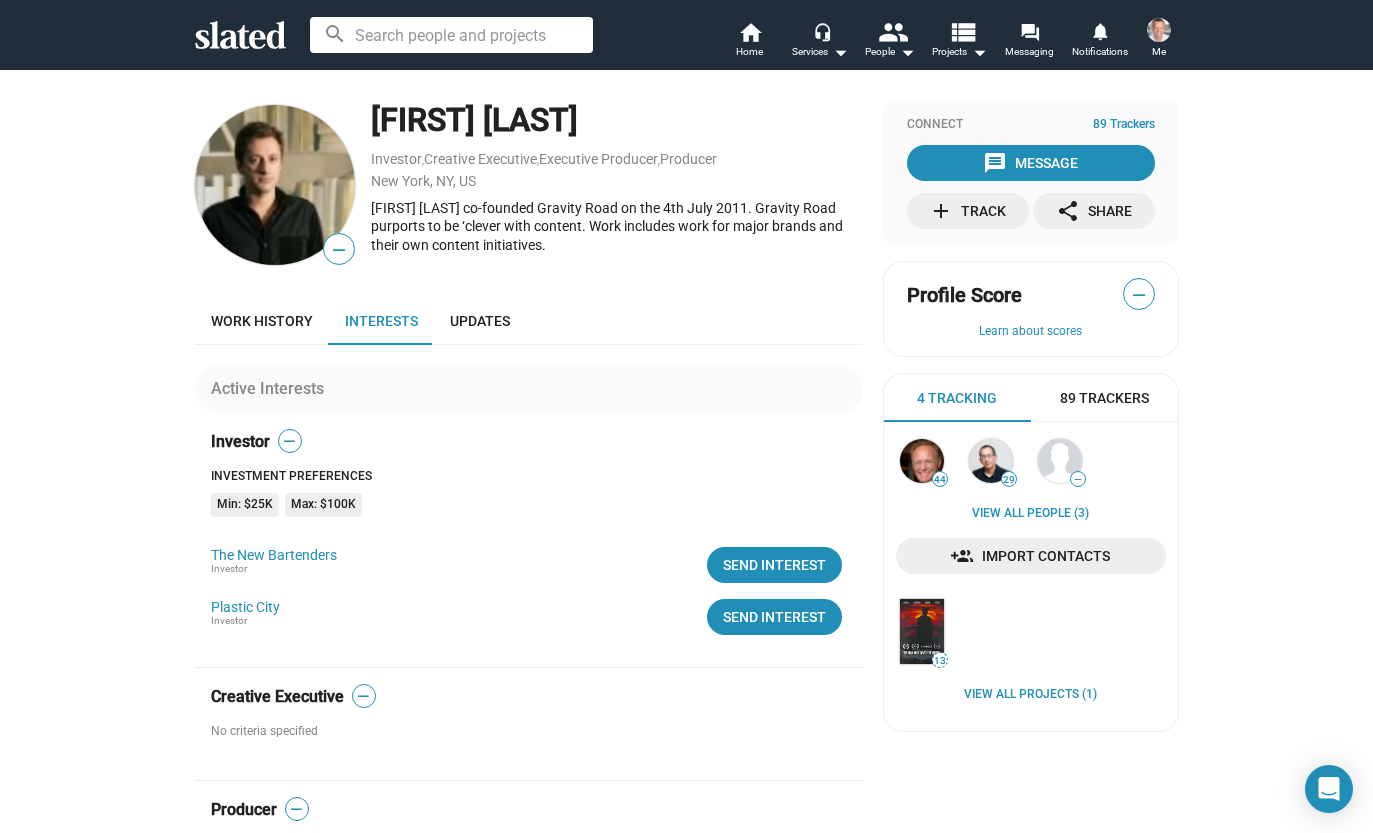 click on "89 Trackers" at bounding box center [1104, 398] 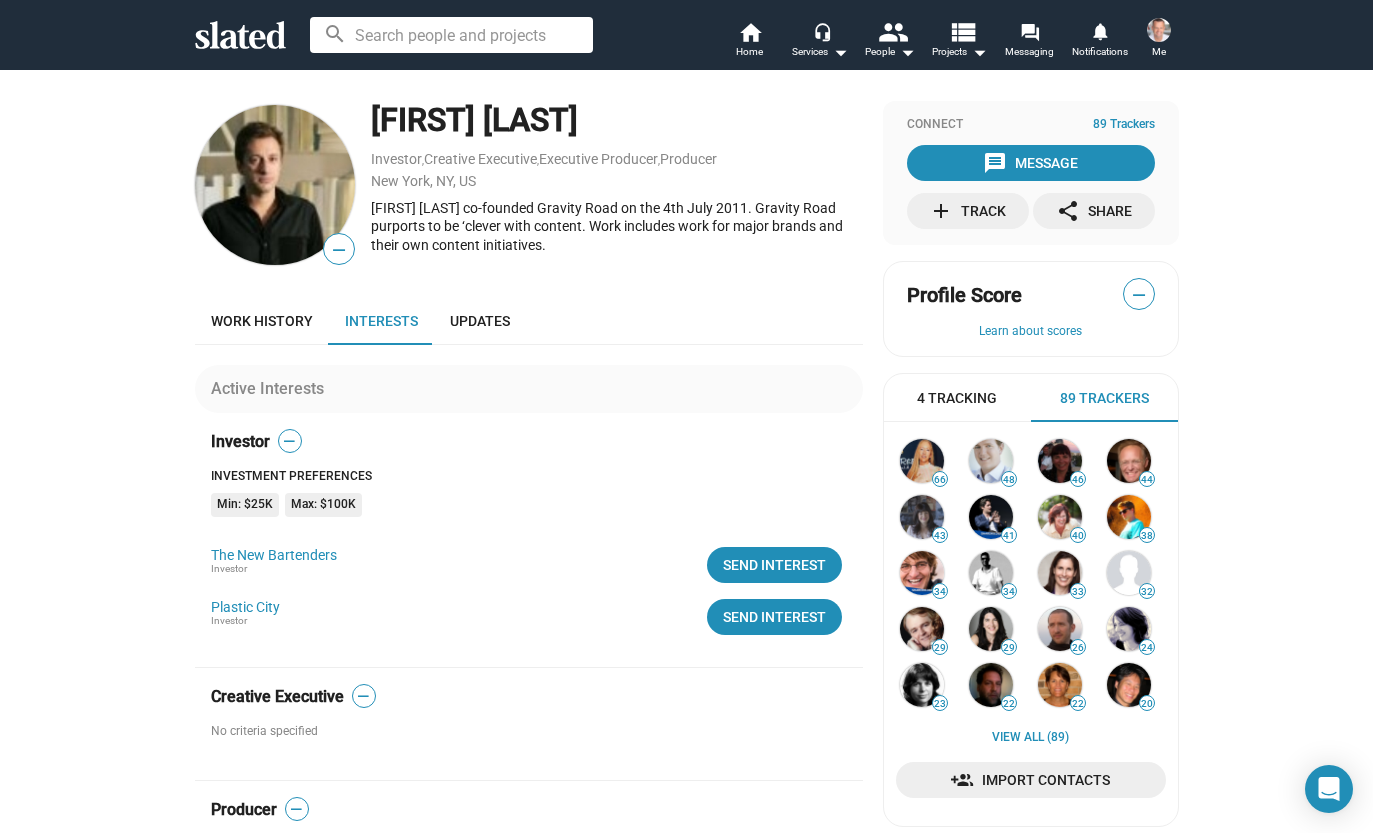 scroll, scrollTop: 0, scrollLeft: 0, axis: both 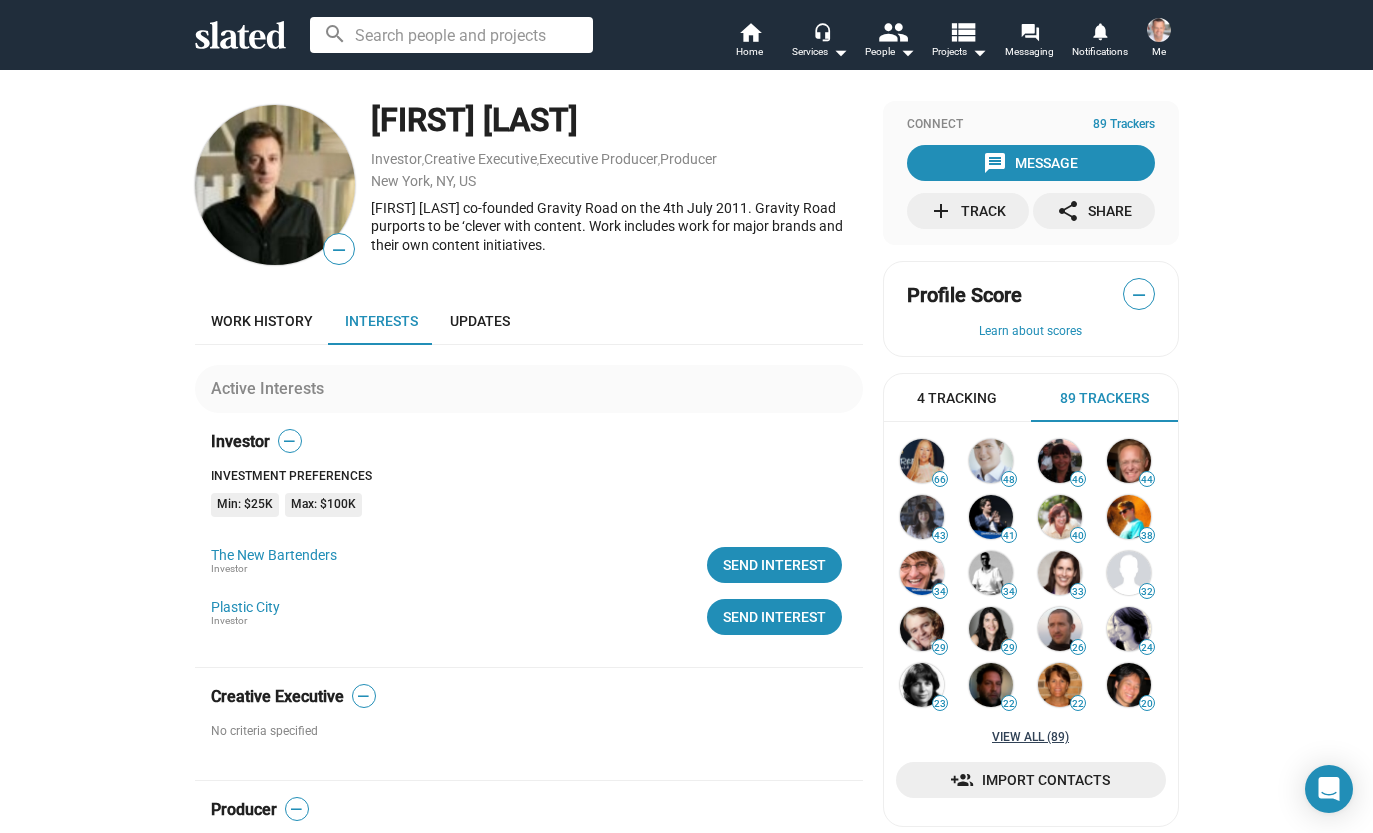 click on "View all (89)" at bounding box center (1030, 738) 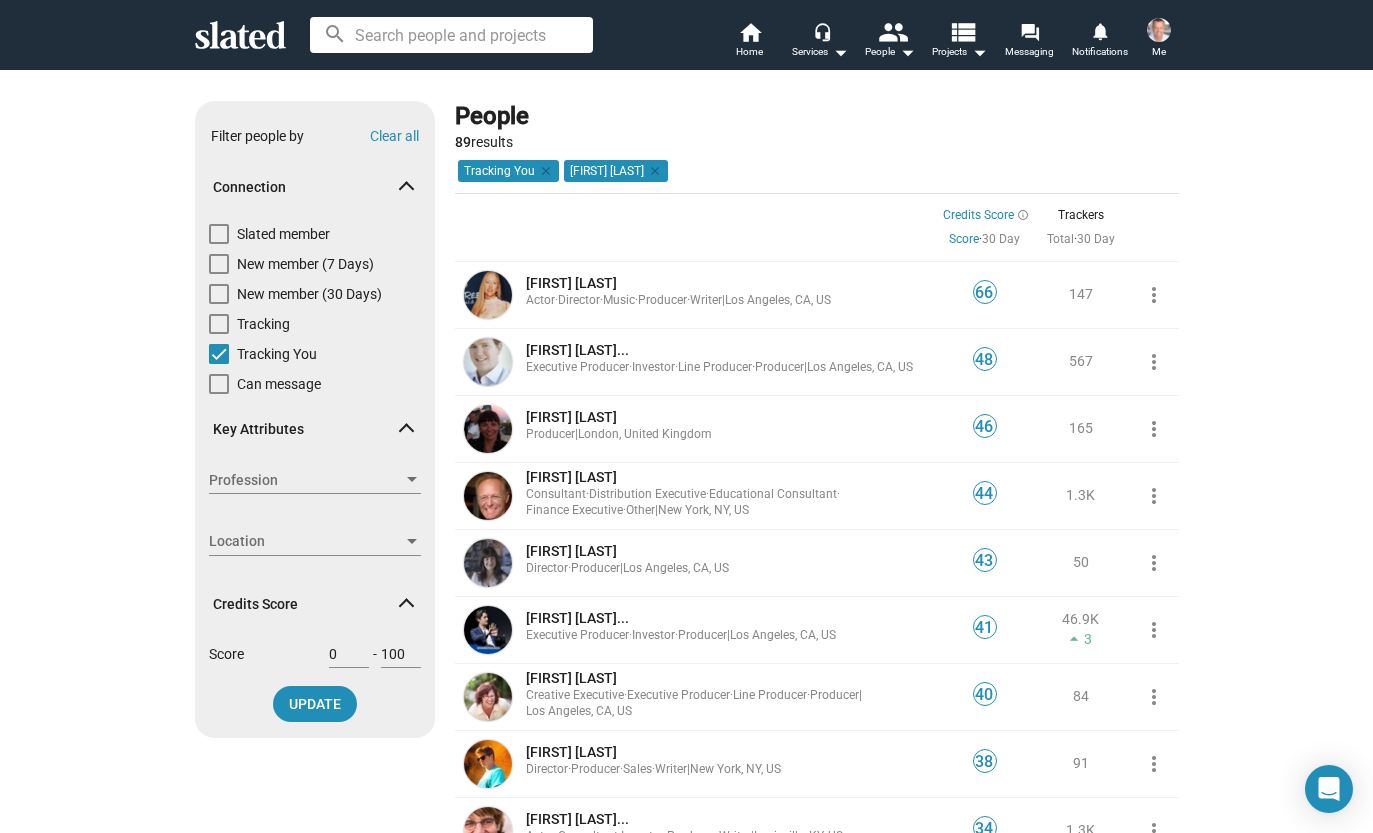 scroll, scrollTop: 0, scrollLeft: 0, axis: both 